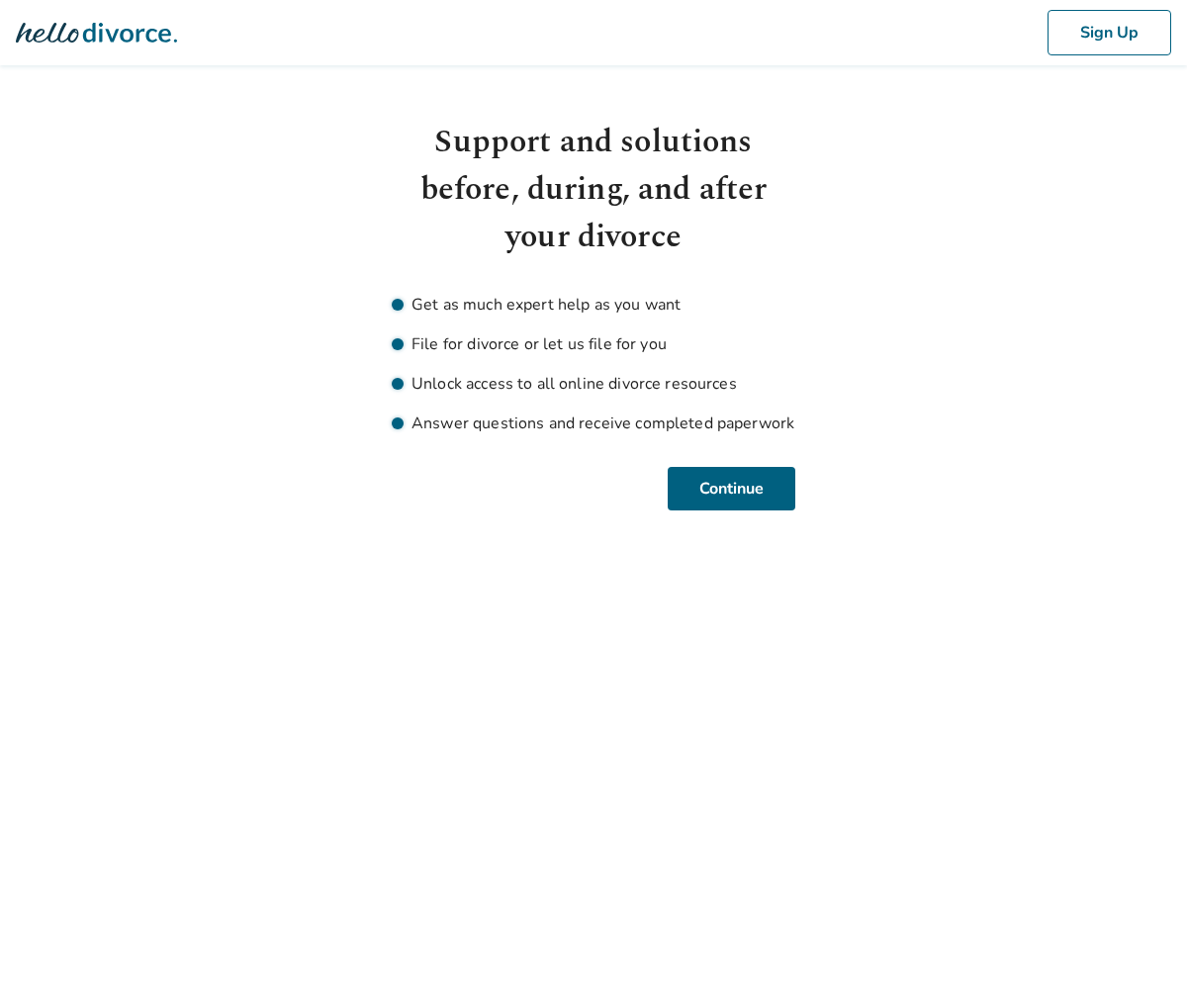 scroll, scrollTop: 0, scrollLeft: 0, axis: both 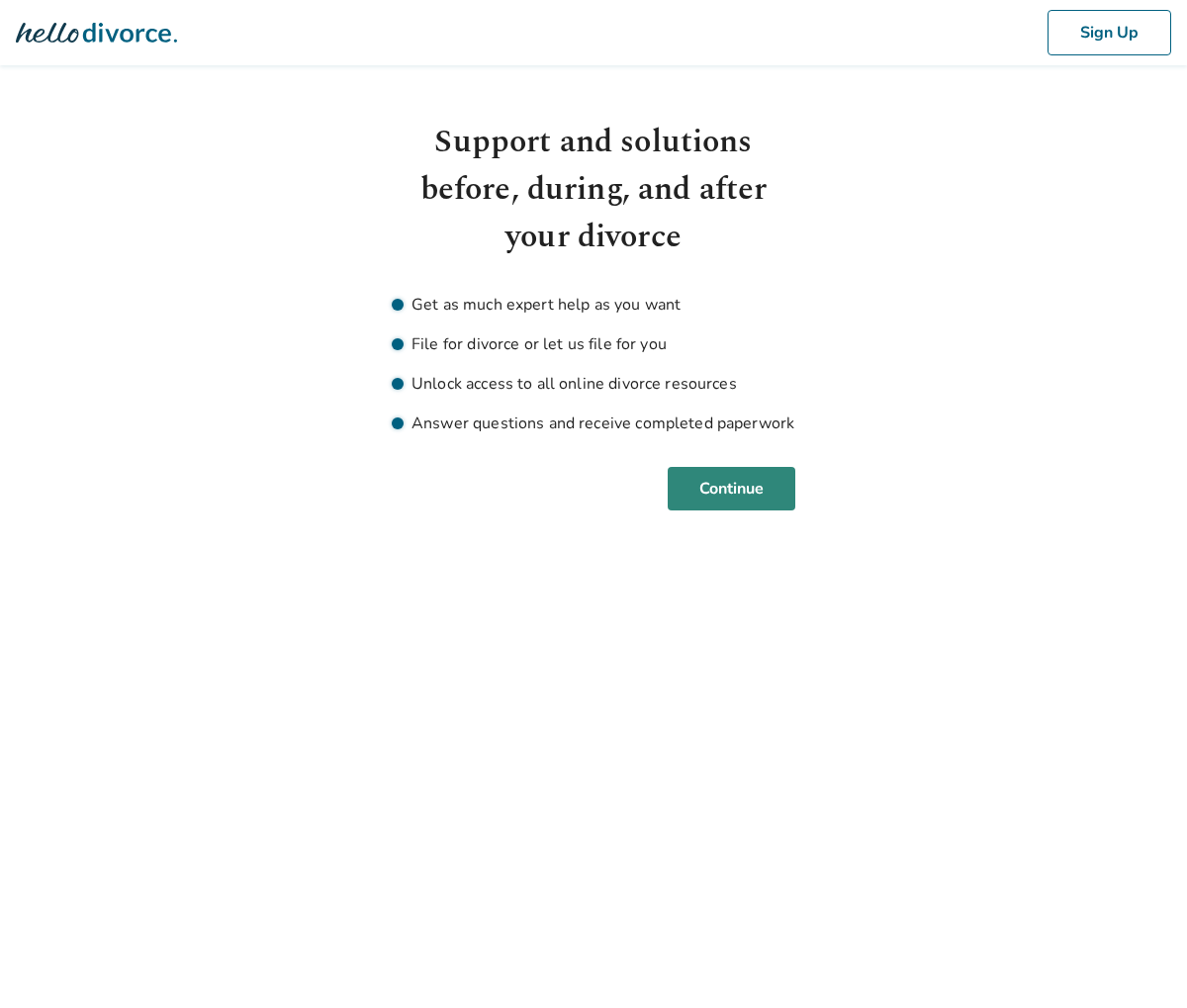 click on "Continue" at bounding box center [731, 489] 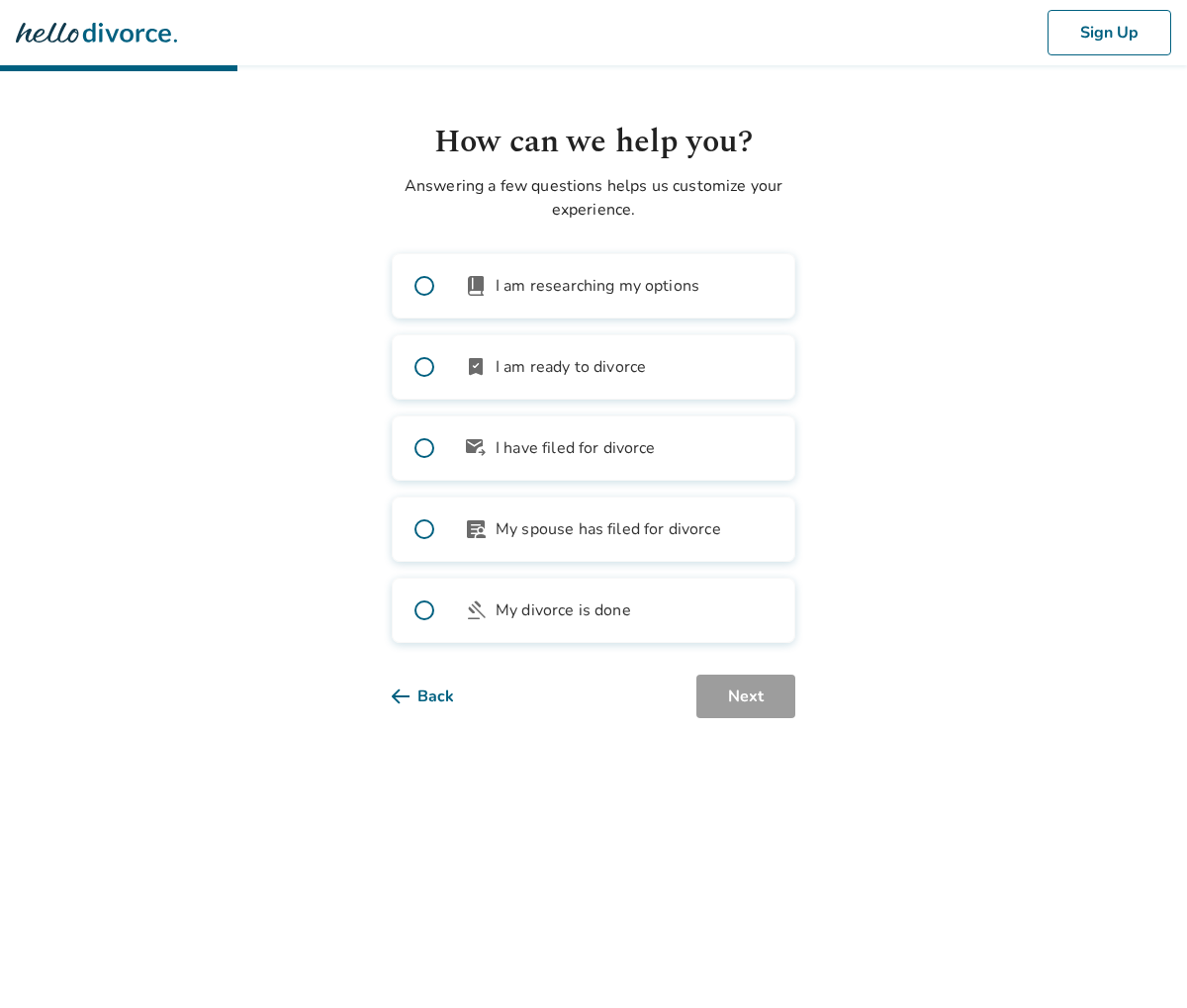 click on "I am ready to divorce" at bounding box center [571, 367] 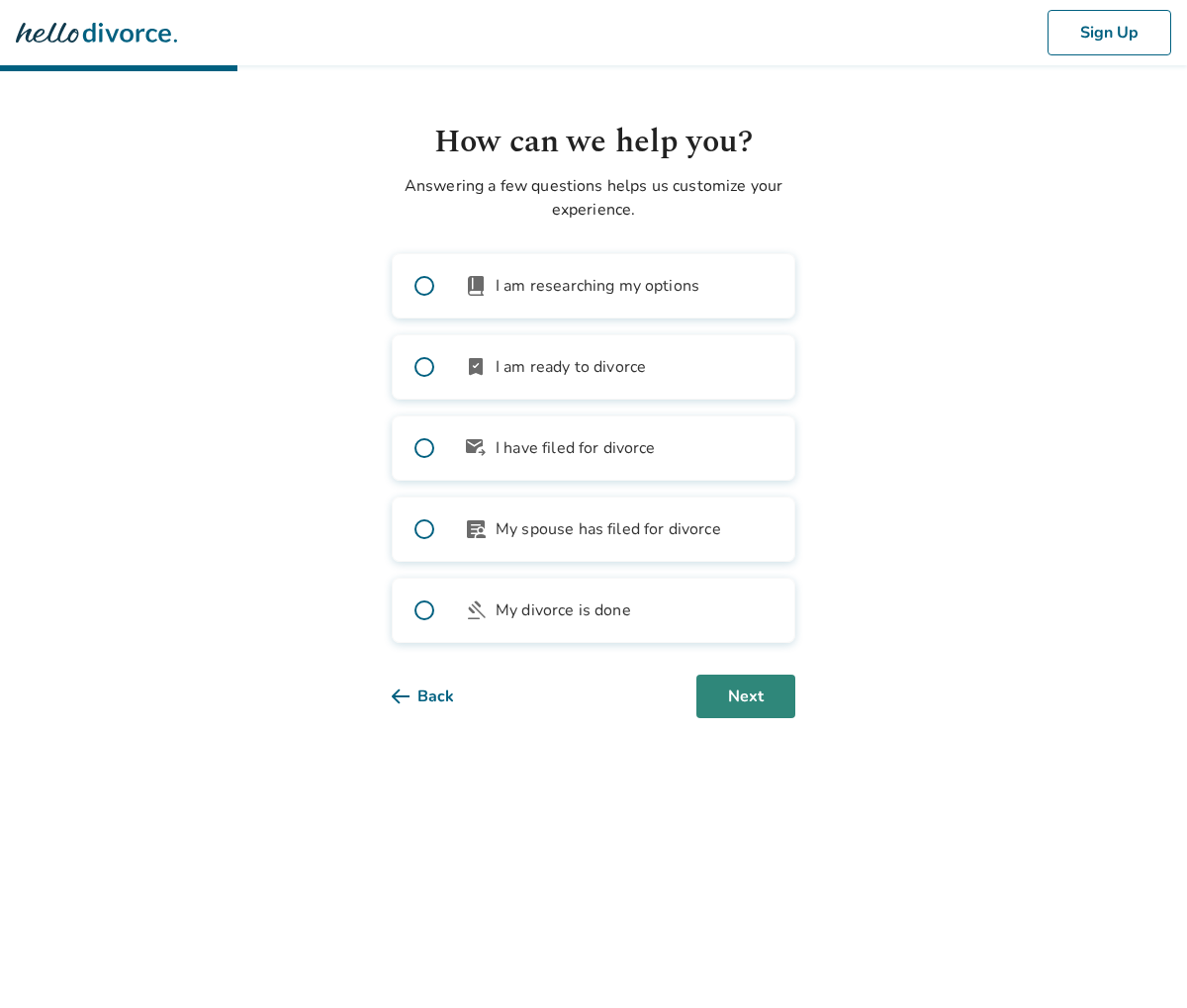 click on "Next" at bounding box center [746, 696] 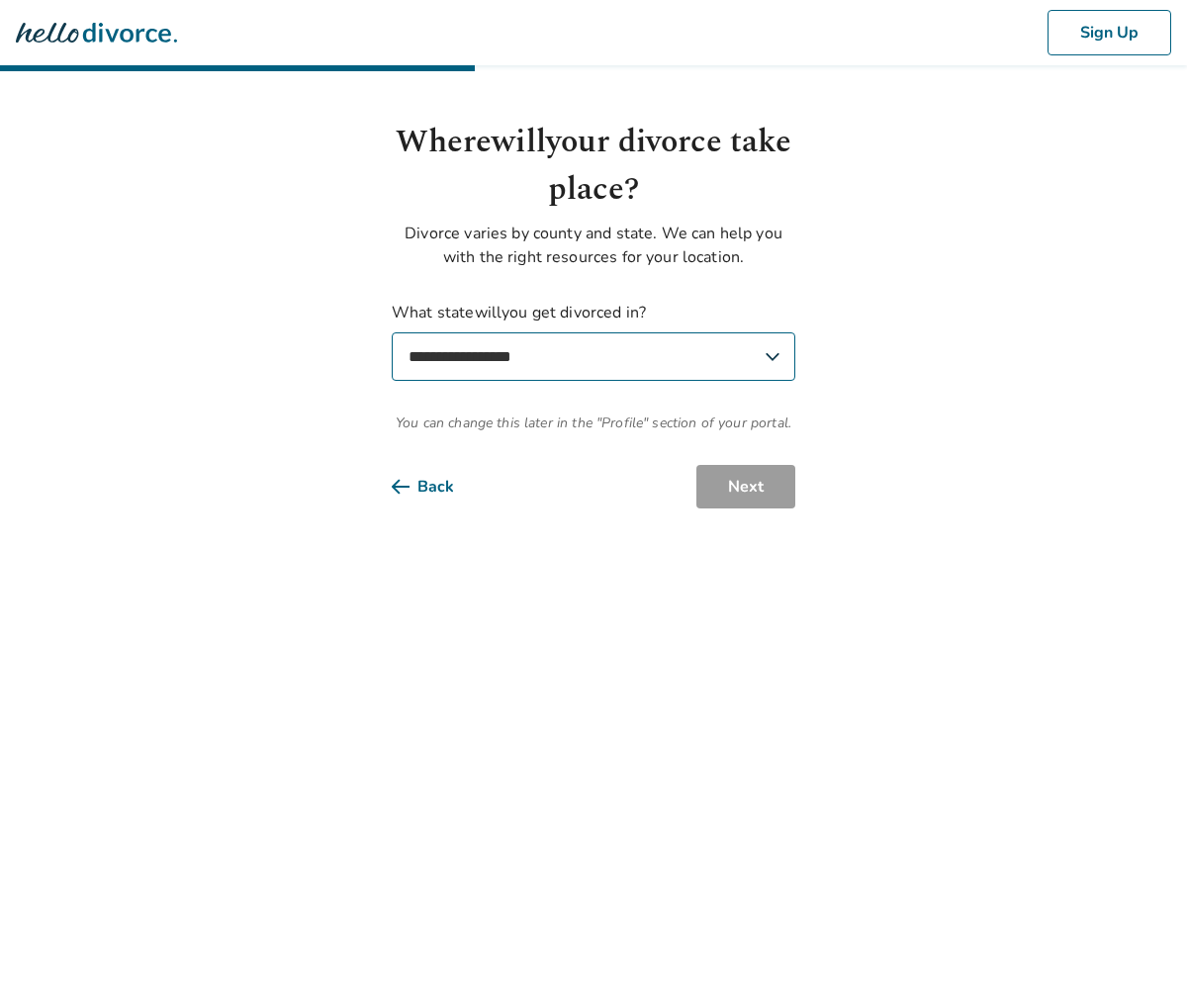 click on "**********" at bounding box center [594, 356] 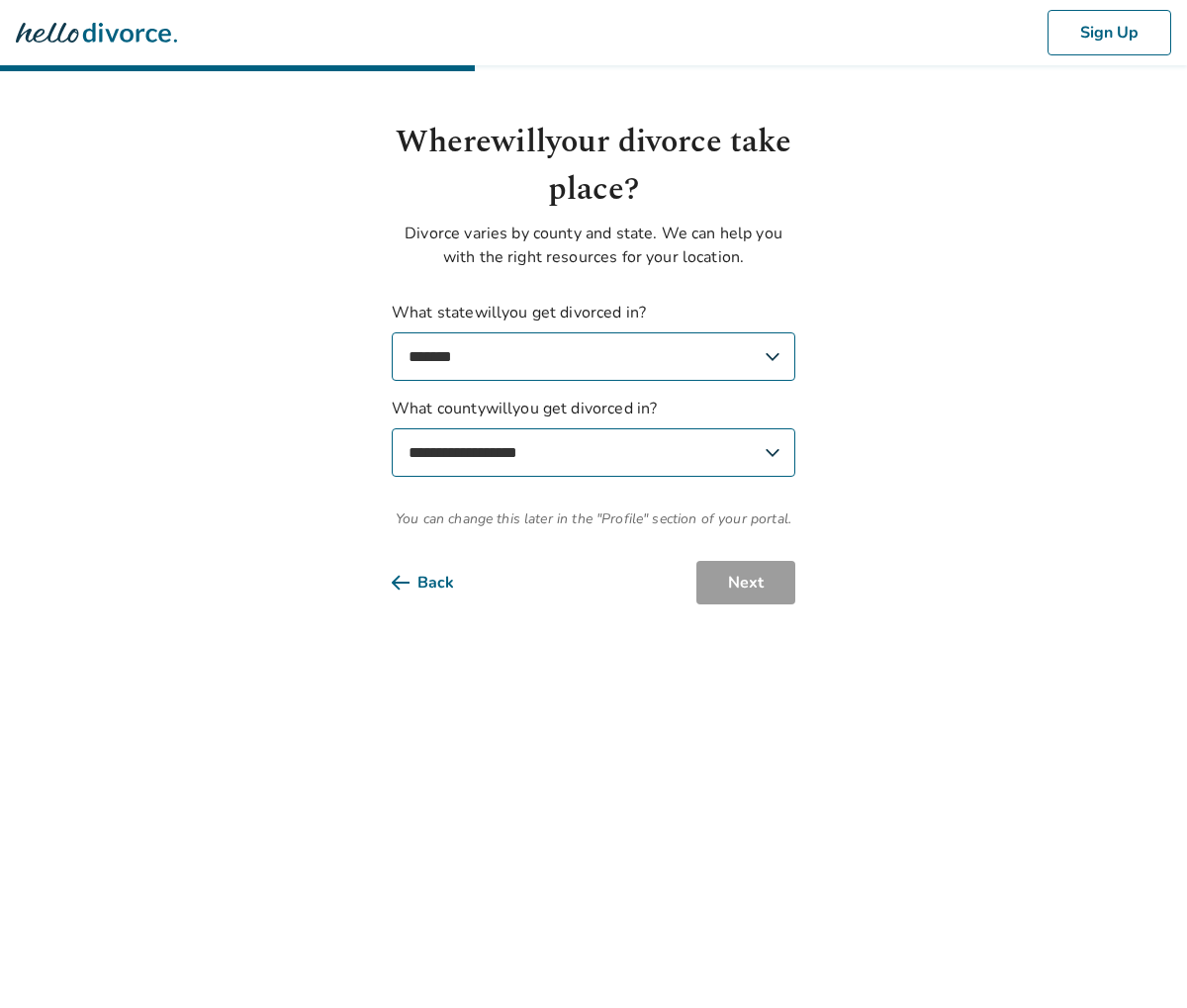 click on "**********" at bounding box center (594, 452) 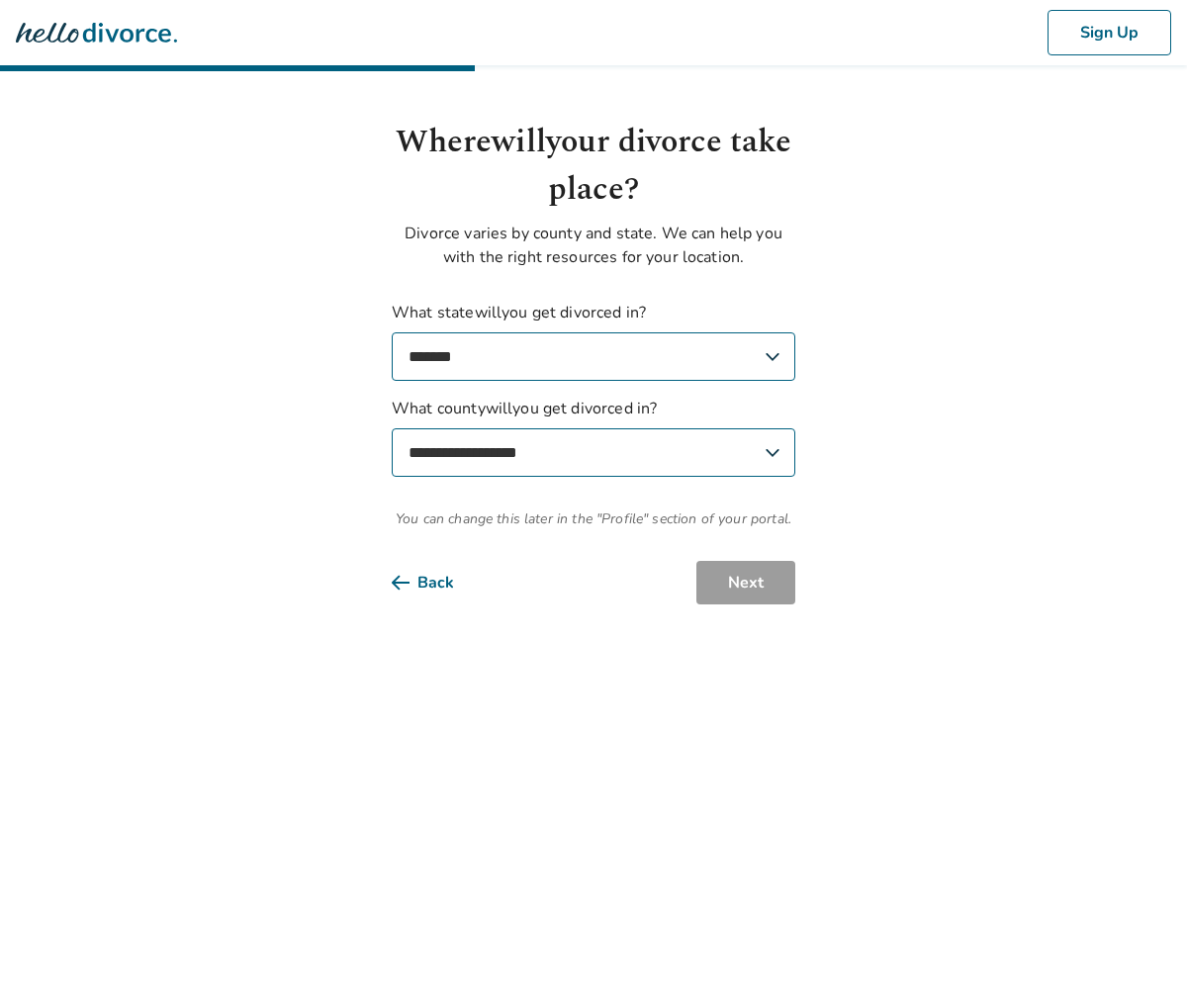 select on "*********" 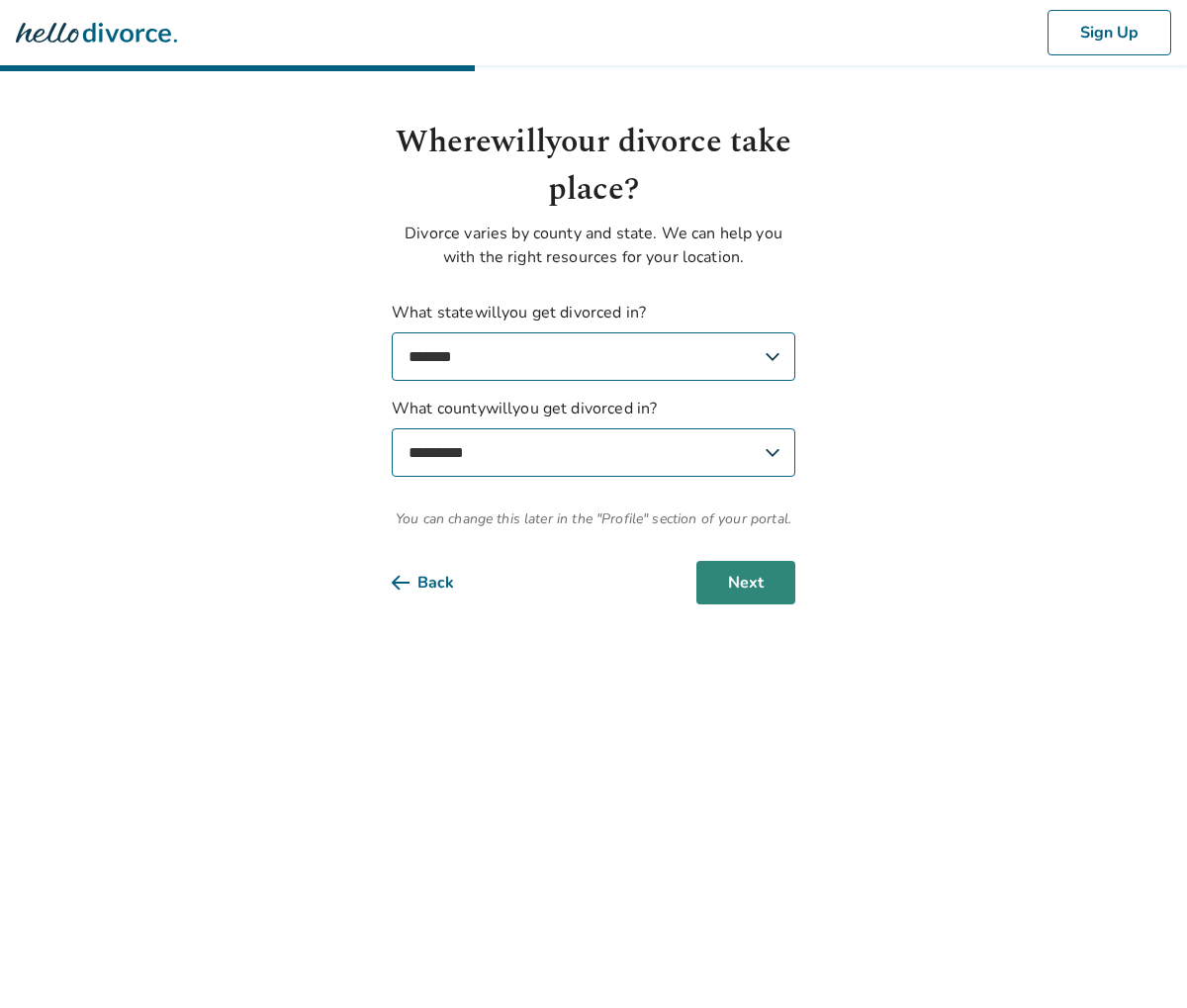 click on "Next" at bounding box center [746, 583] 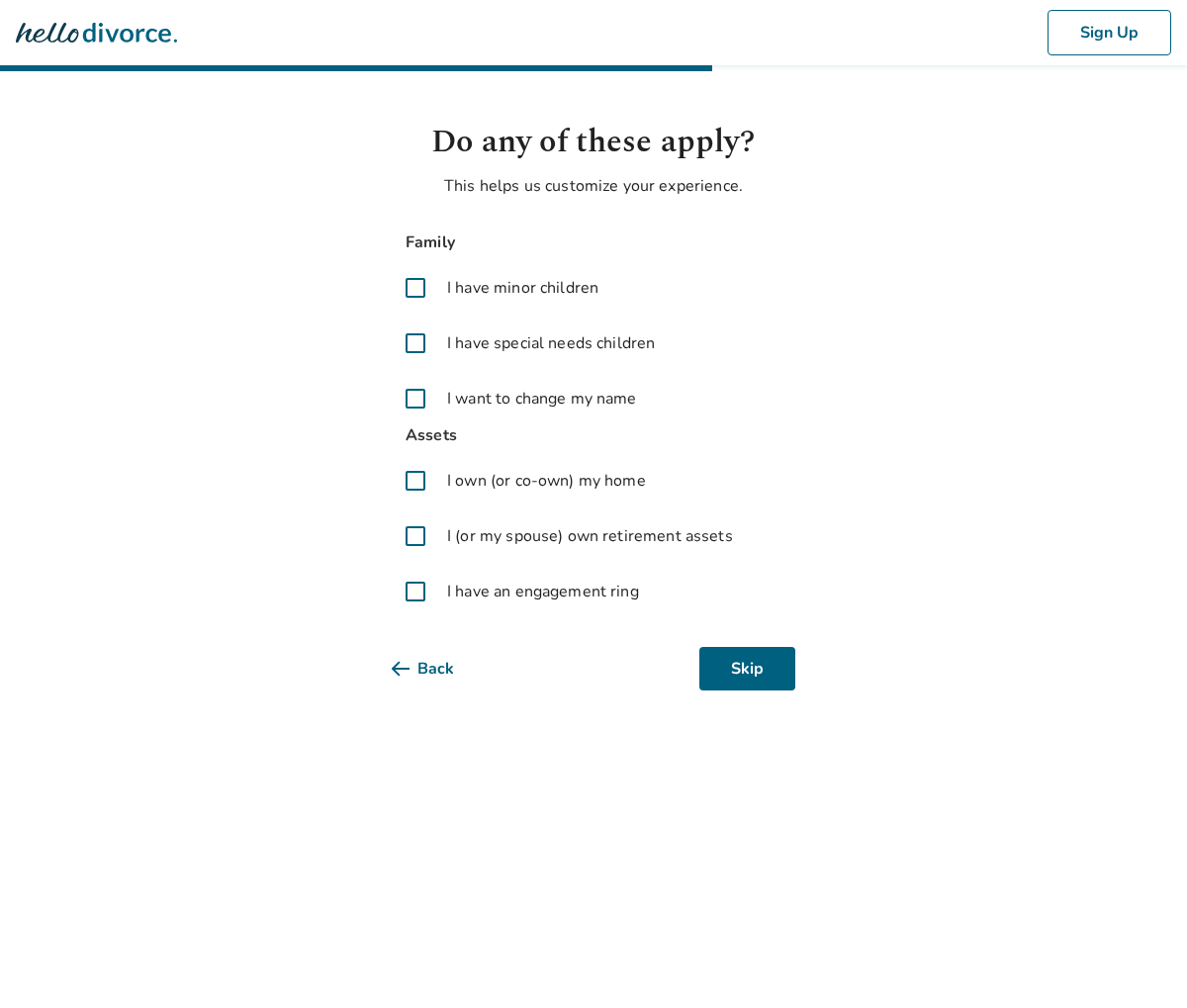 click at bounding box center [415, 481] 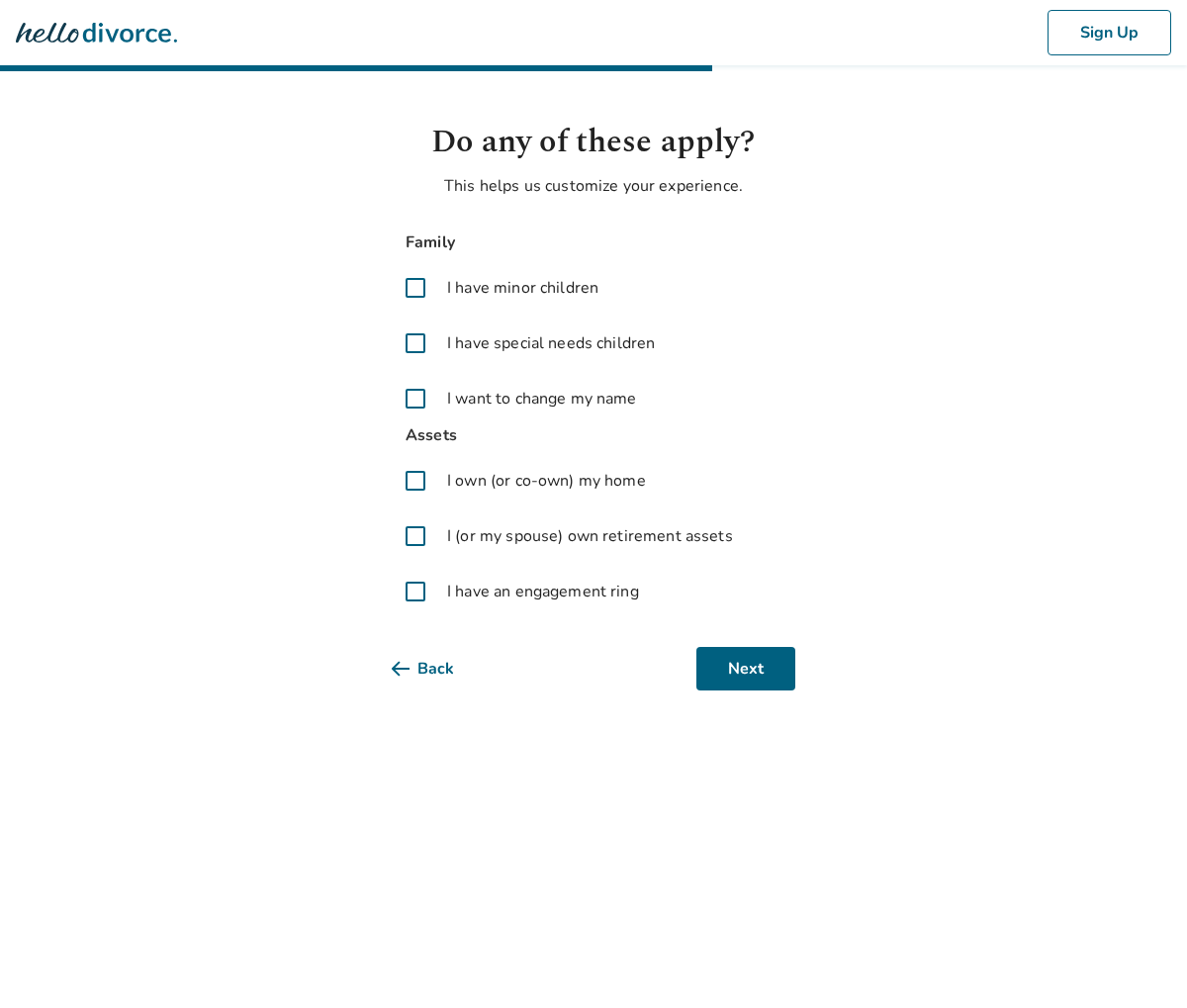 click at bounding box center (415, 536) 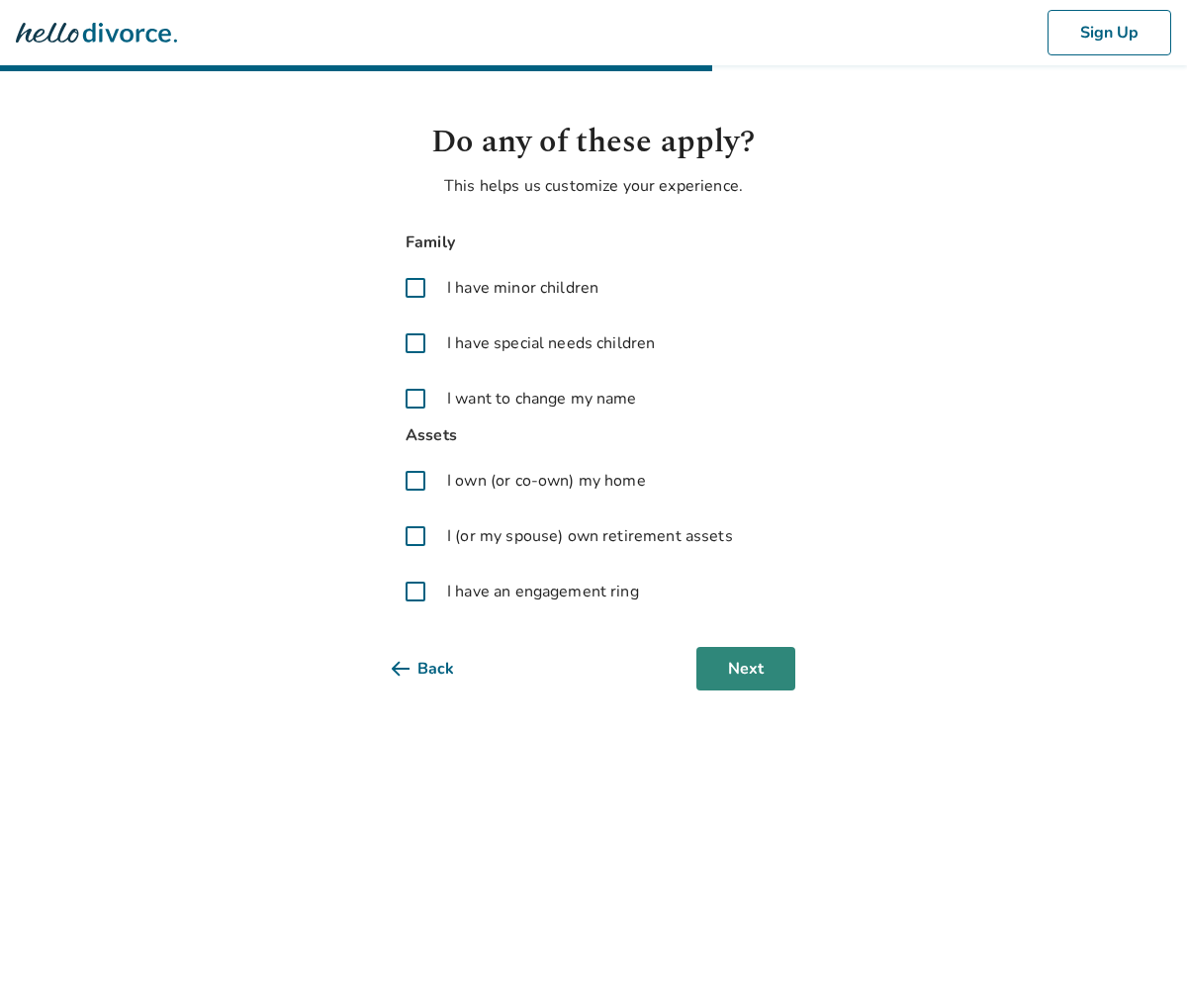 click on "Next" at bounding box center (746, 669) 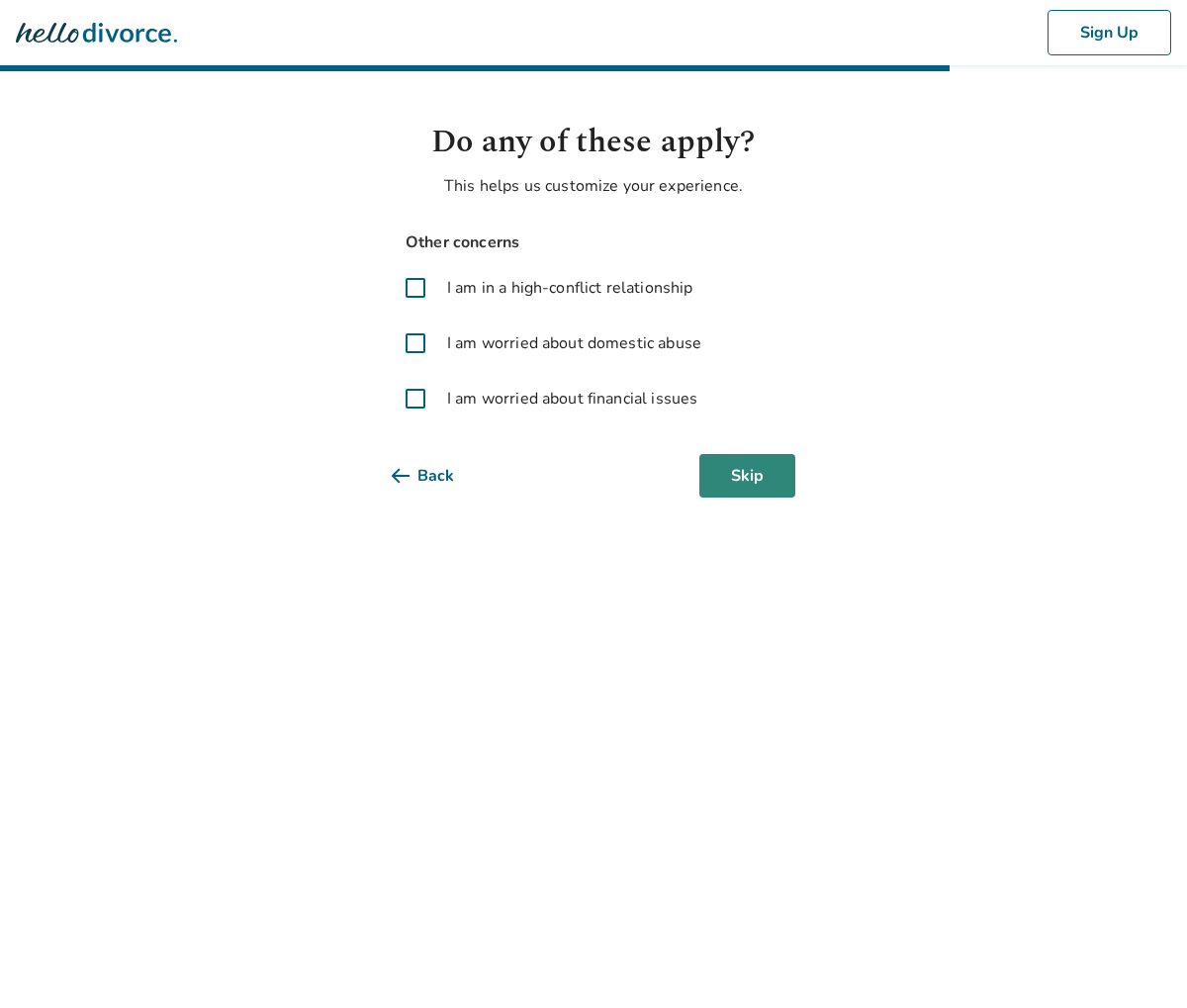 click on "Skip" at bounding box center (747, 476) 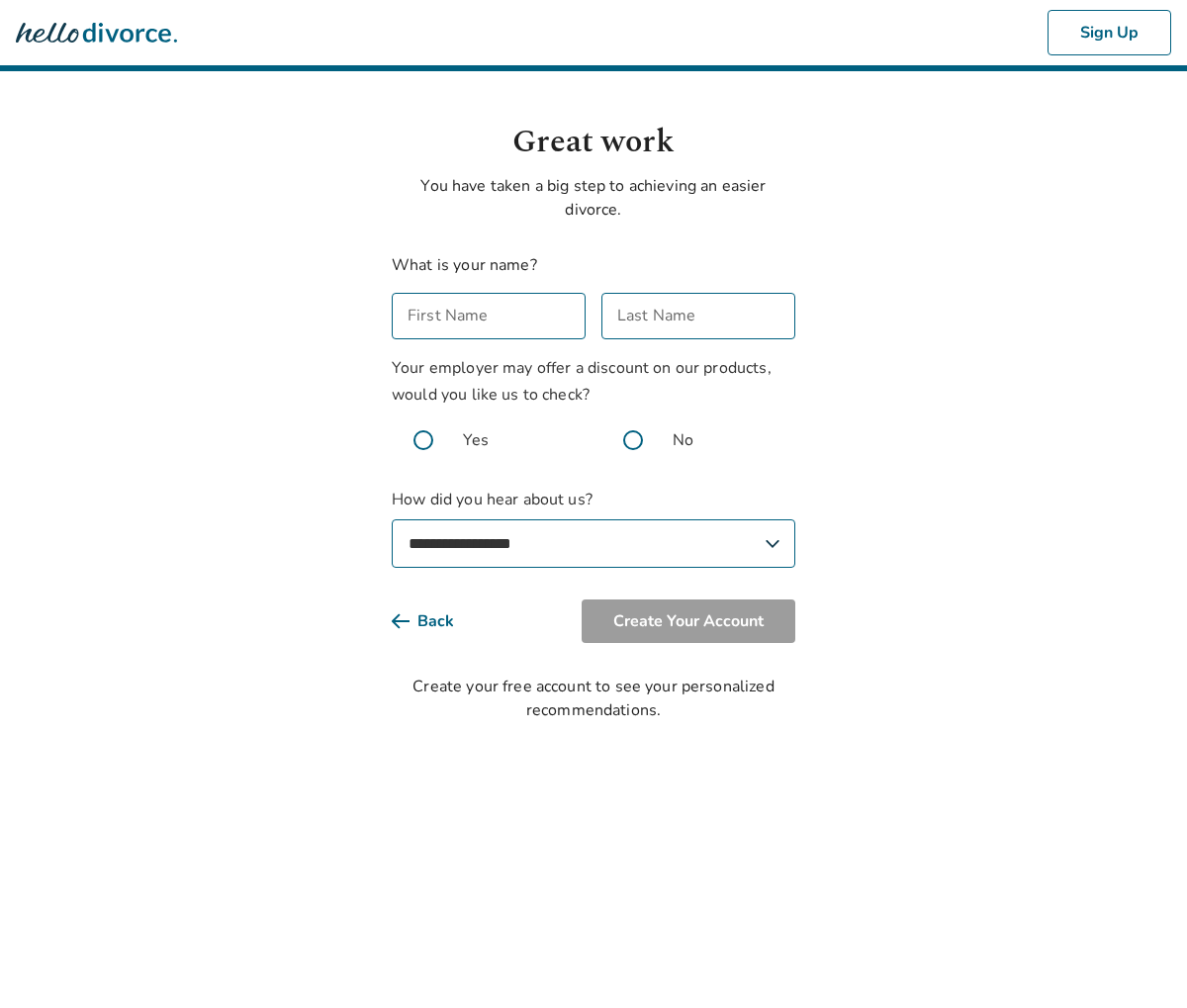 click on "First Name" at bounding box center (489, 316) 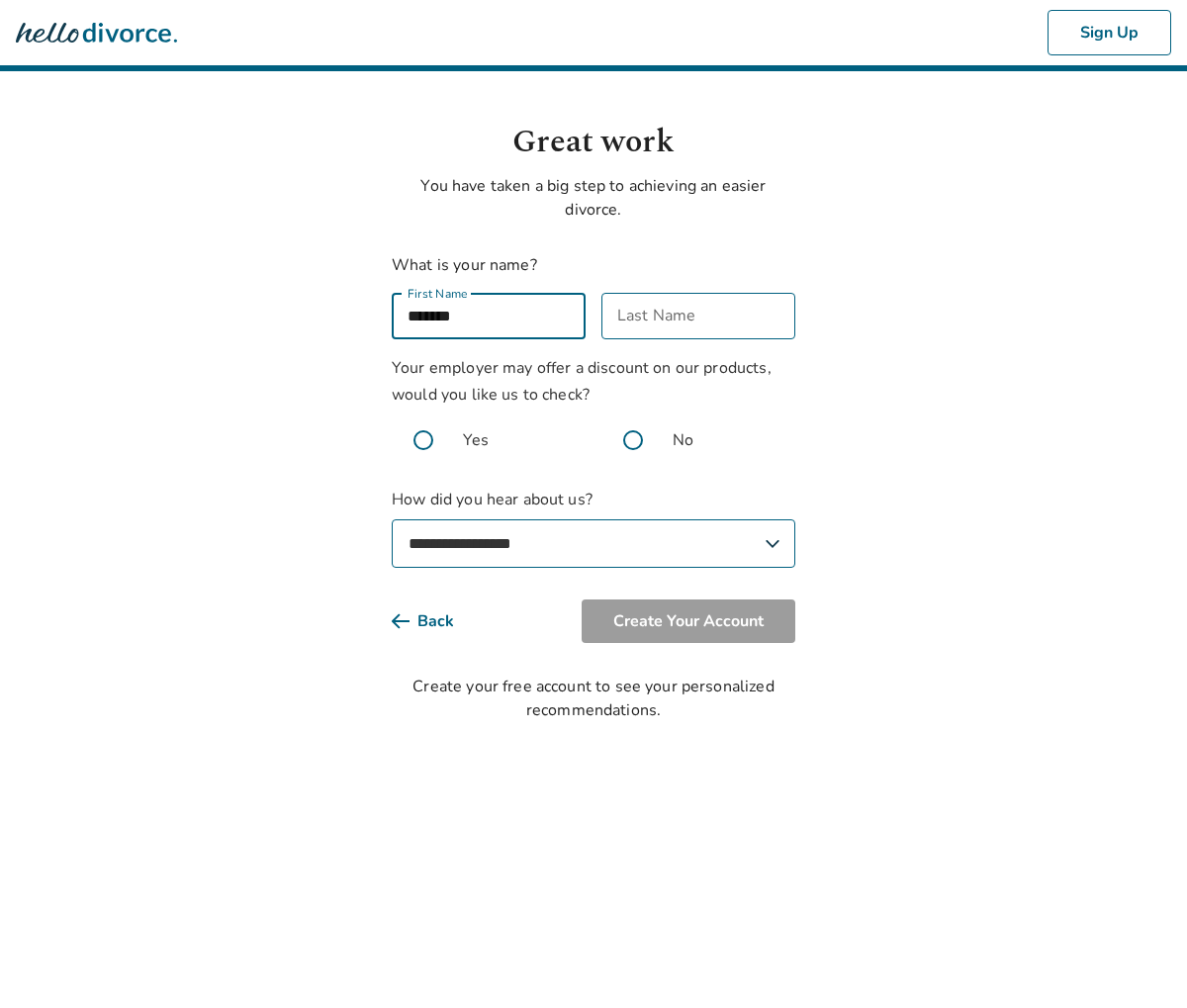 type on "*******" 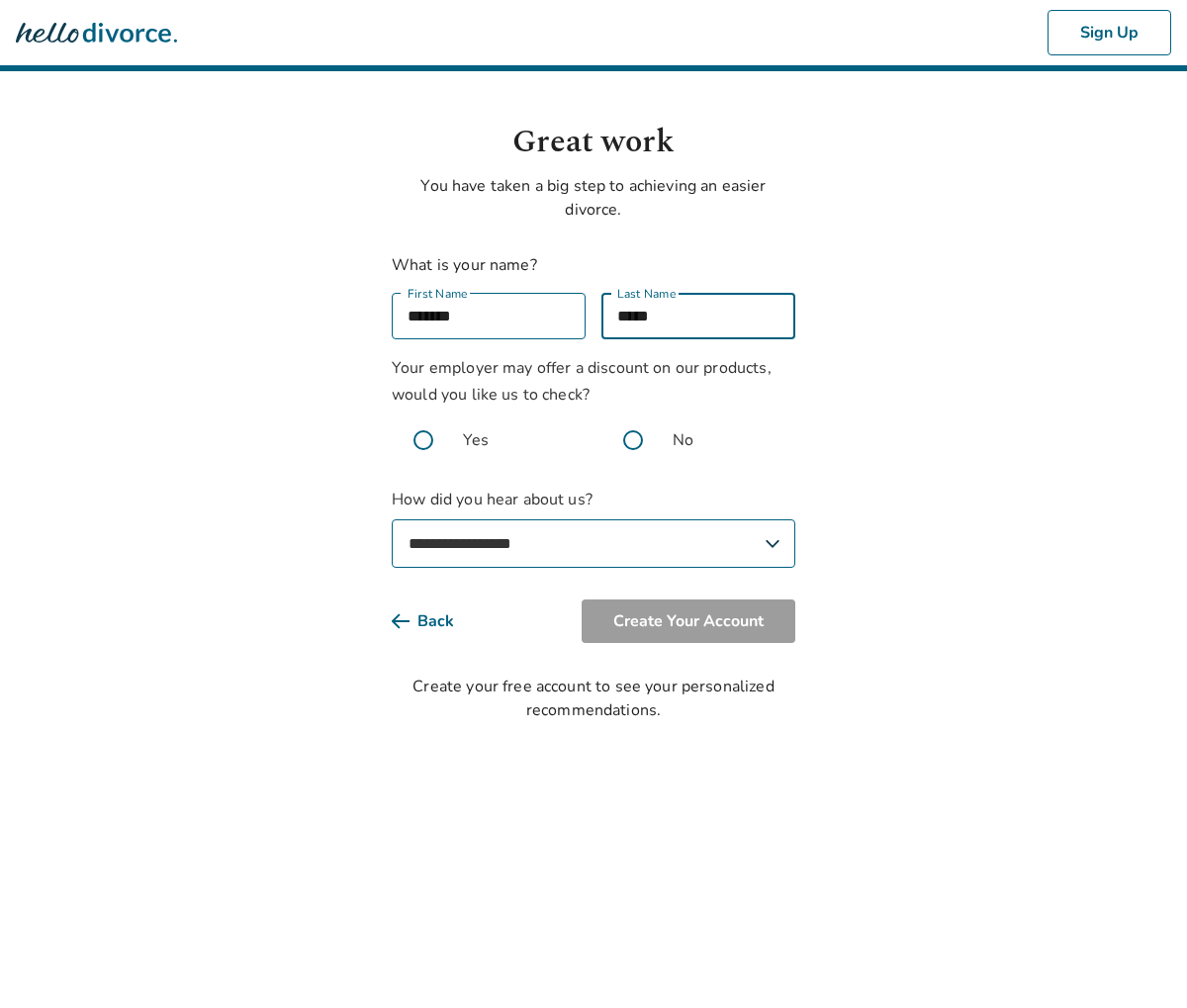 type on "*****" 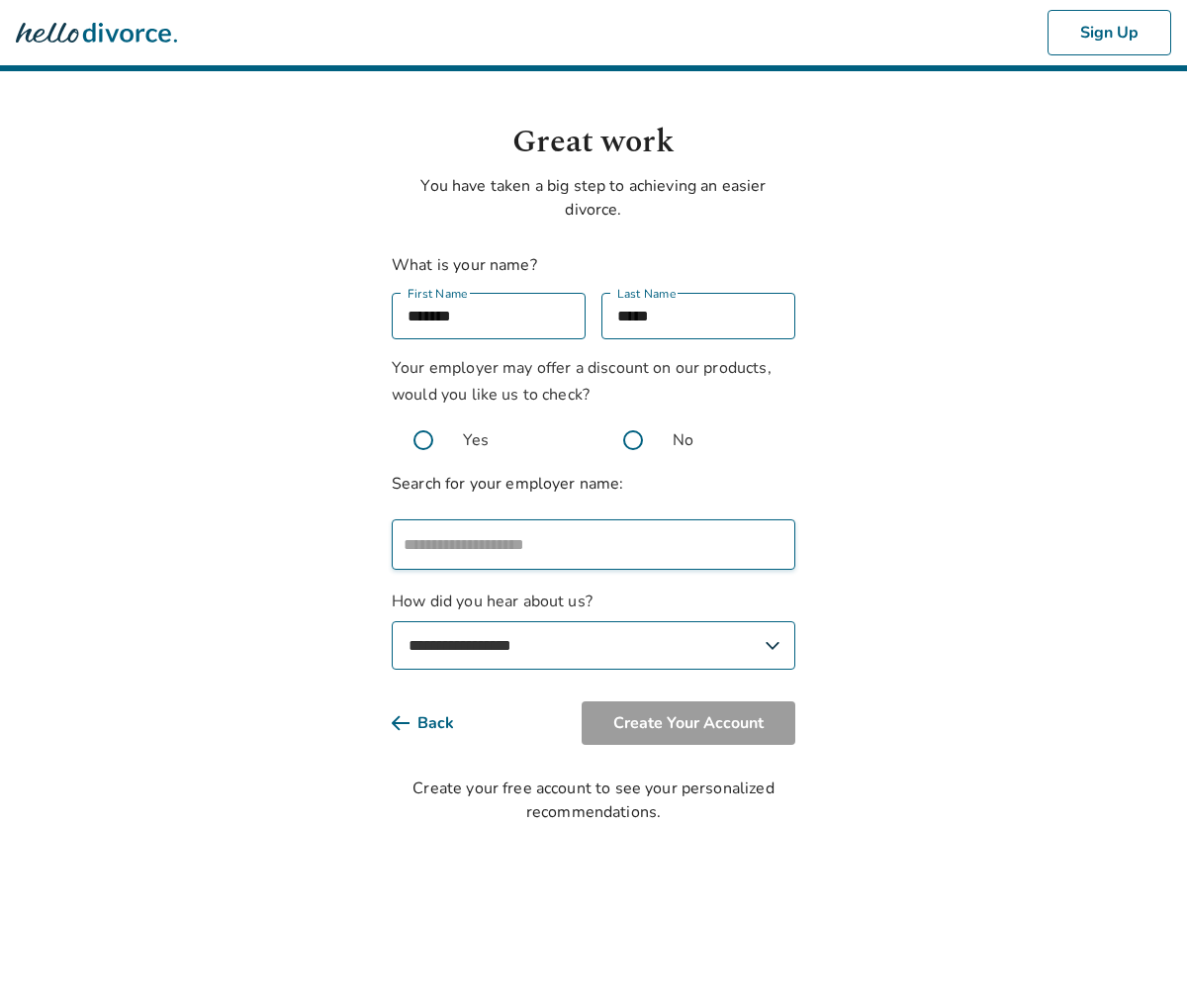 click at bounding box center (592, 544) 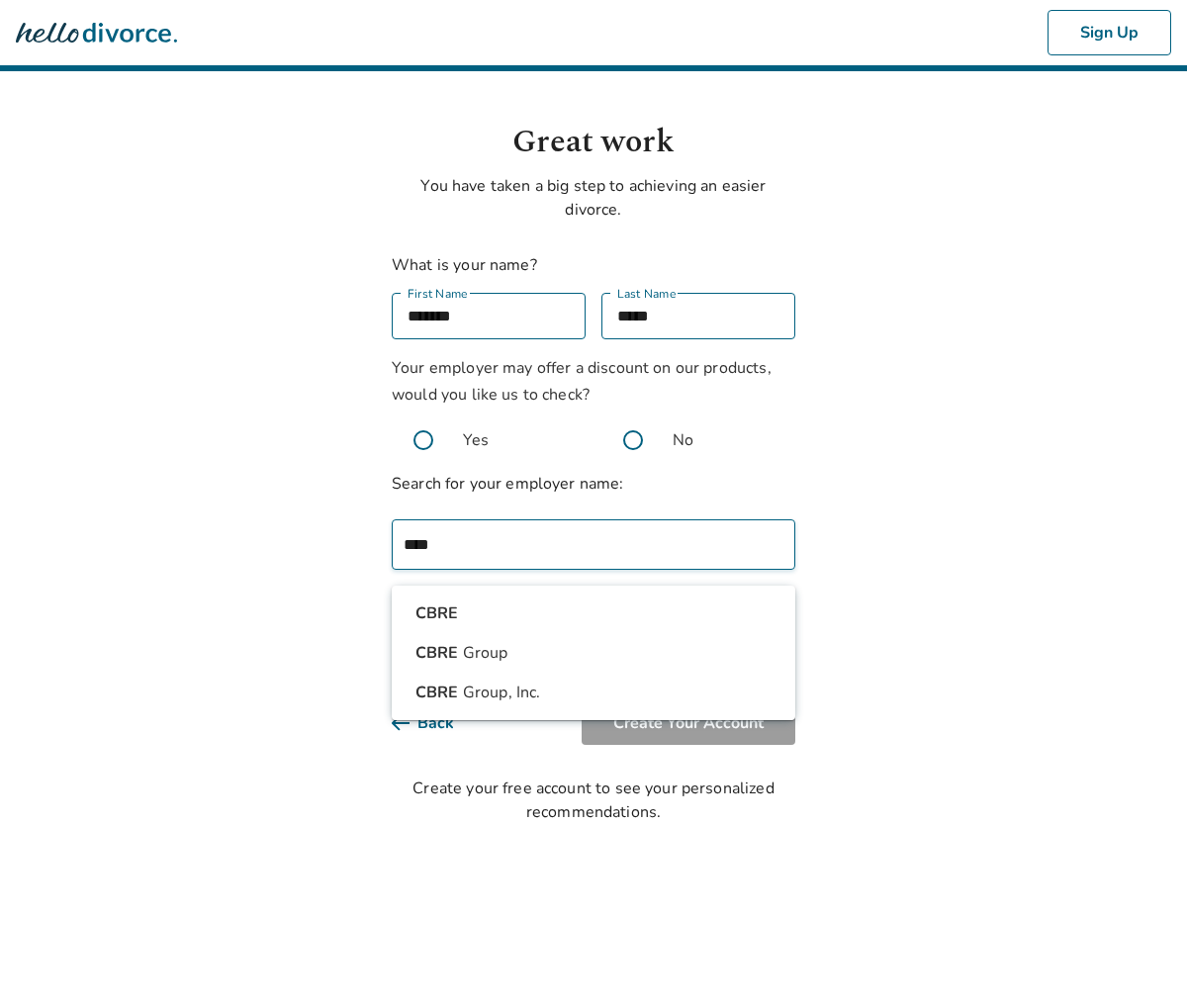click on "CBRE" at bounding box center (437, 613) 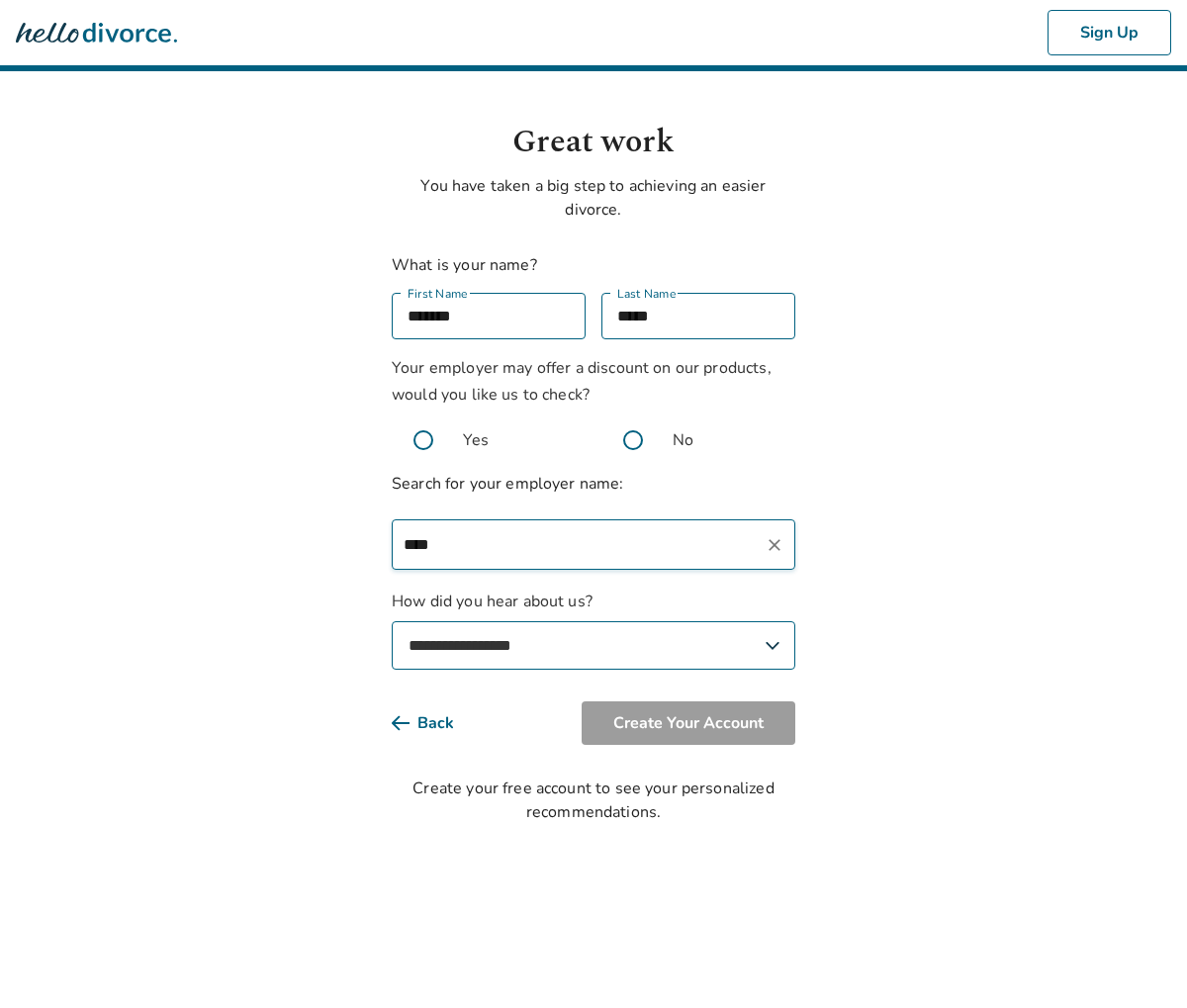 type on "****" 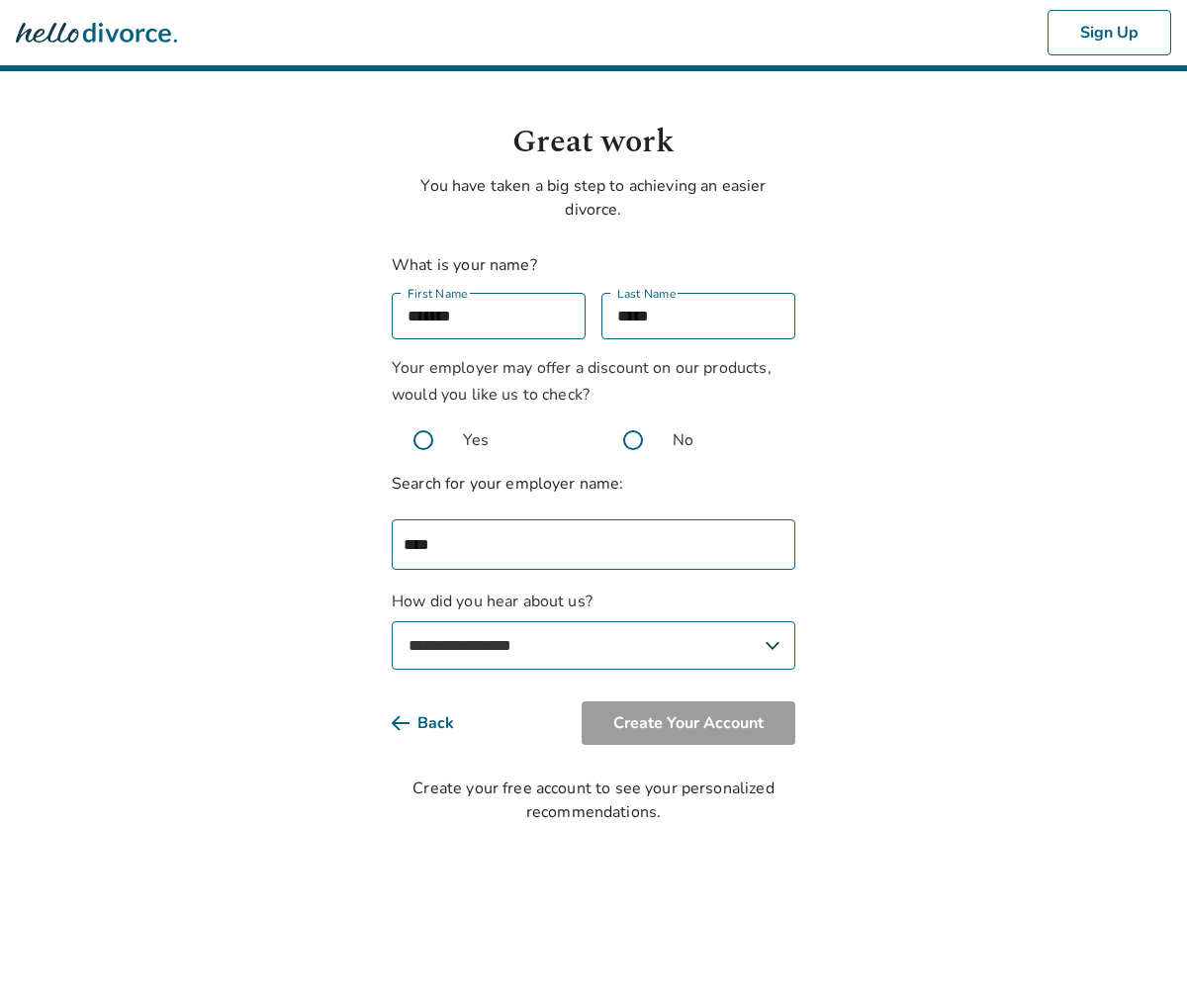 select on "**********" 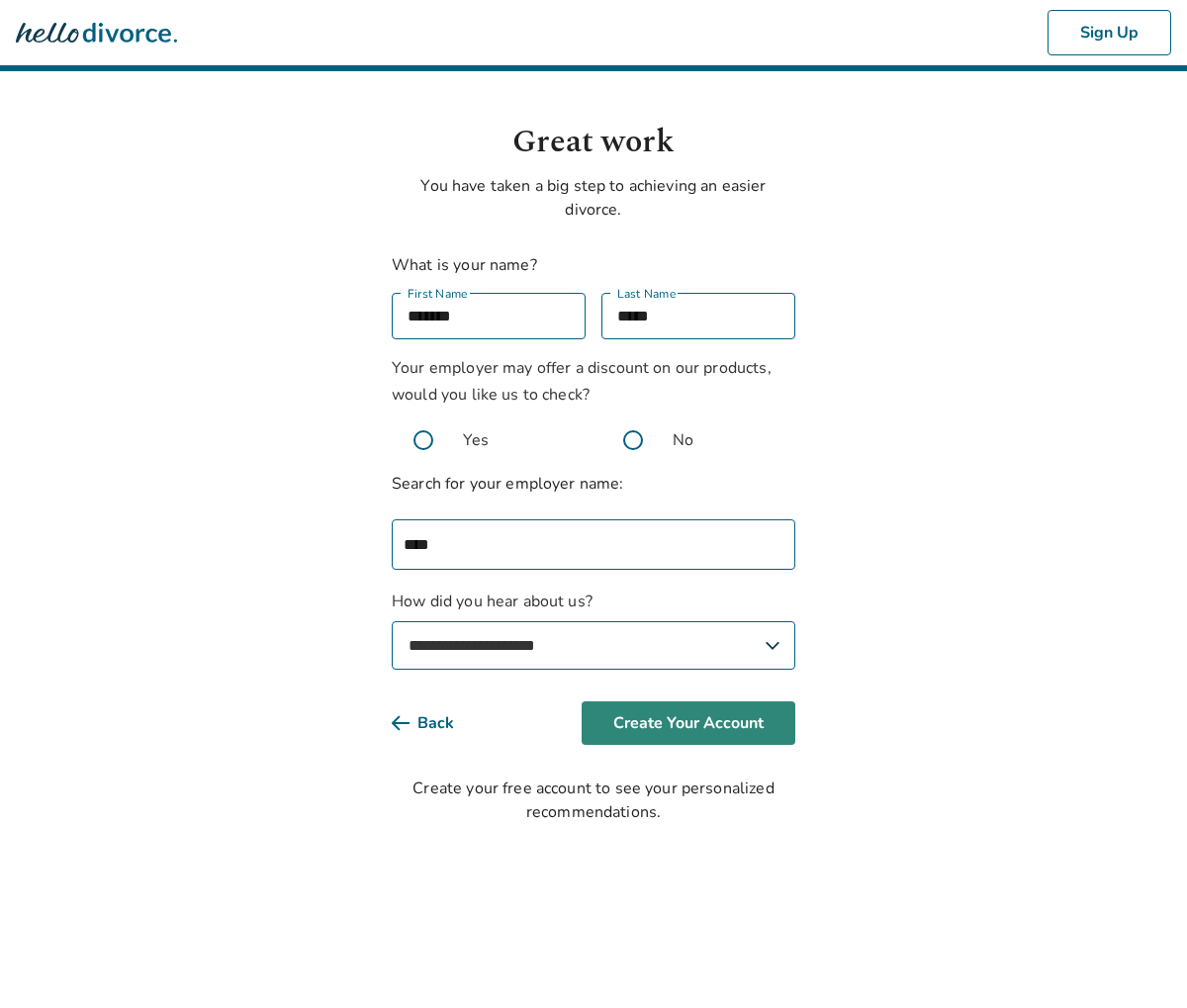 click on "Create Your Account" at bounding box center (688, 723) 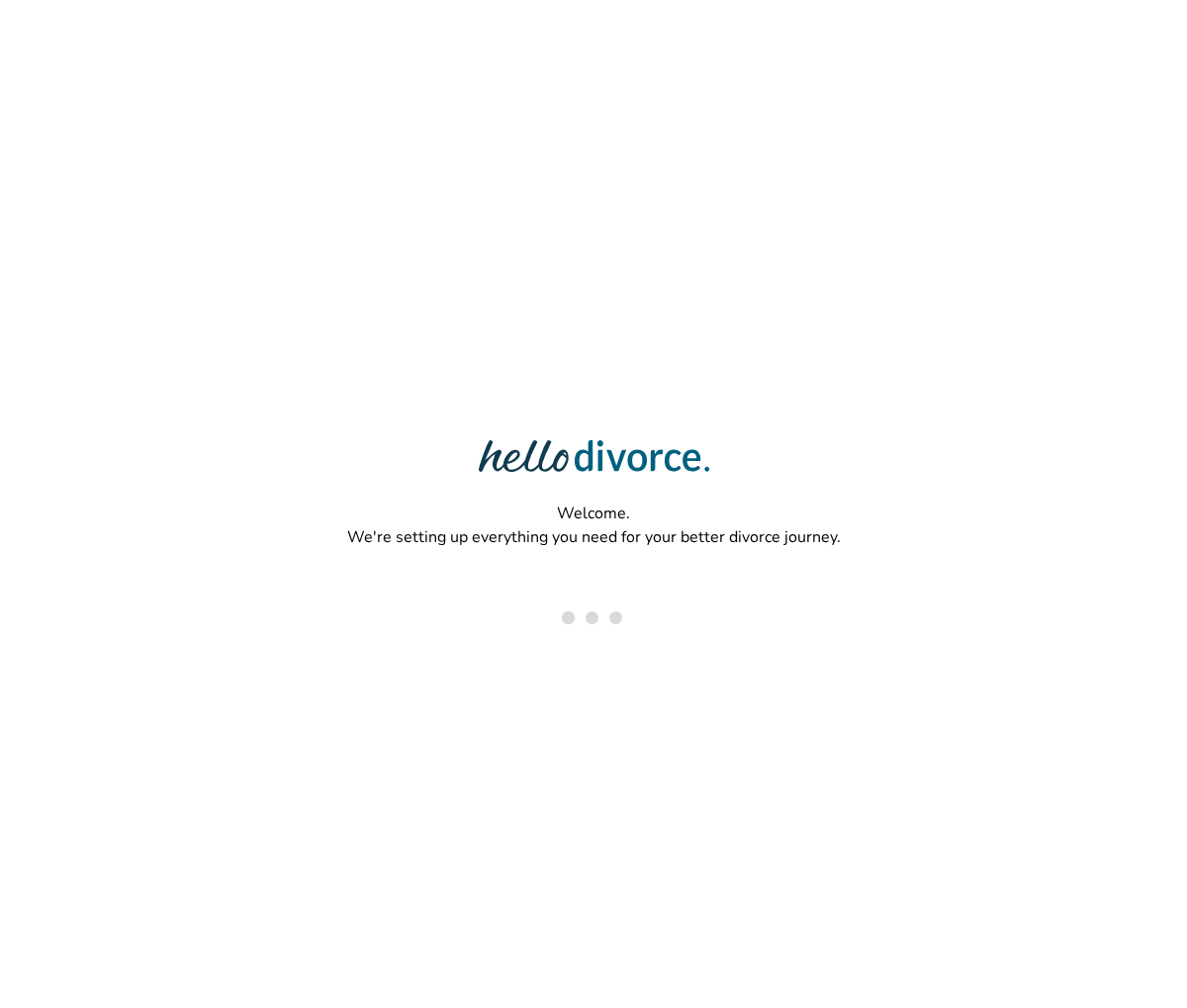 scroll, scrollTop: 0, scrollLeft: 0, axis: both 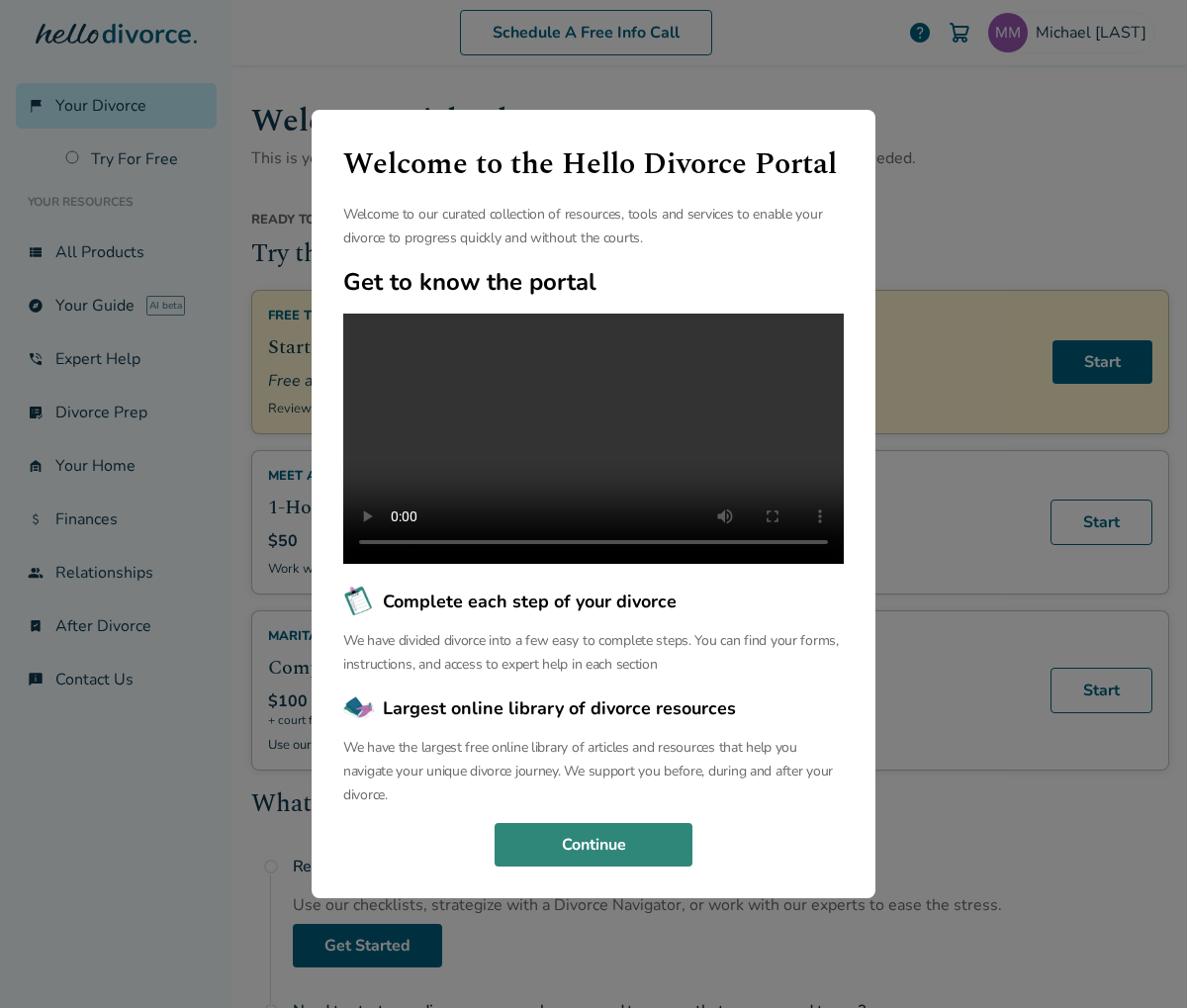 click on "Continue" at bounding box center [594, 845] 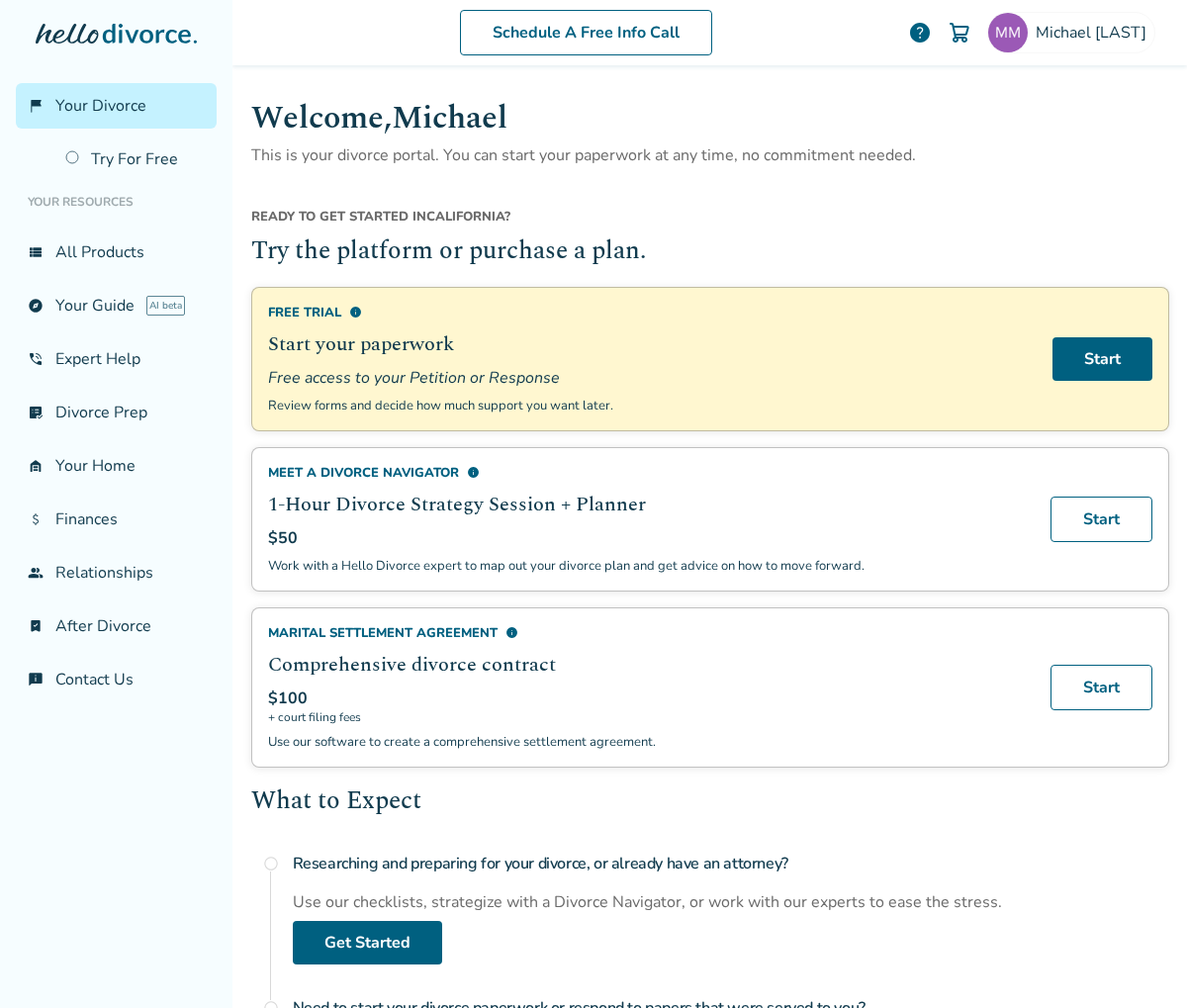 scroll, scrollTop: 0, scrollLeft: 0, axis: both 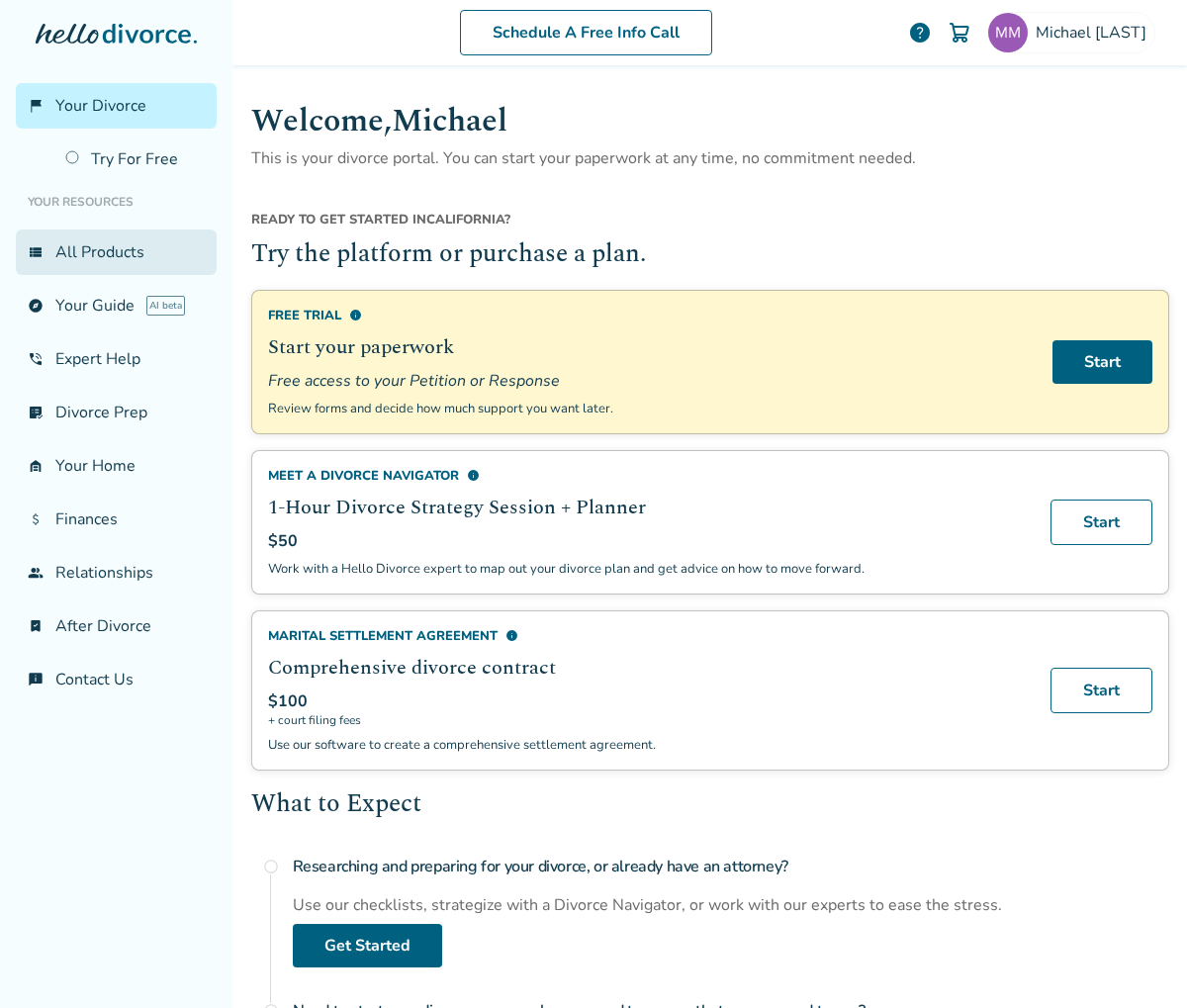 click on "view_list All Products" at bounding box center [116, 252] 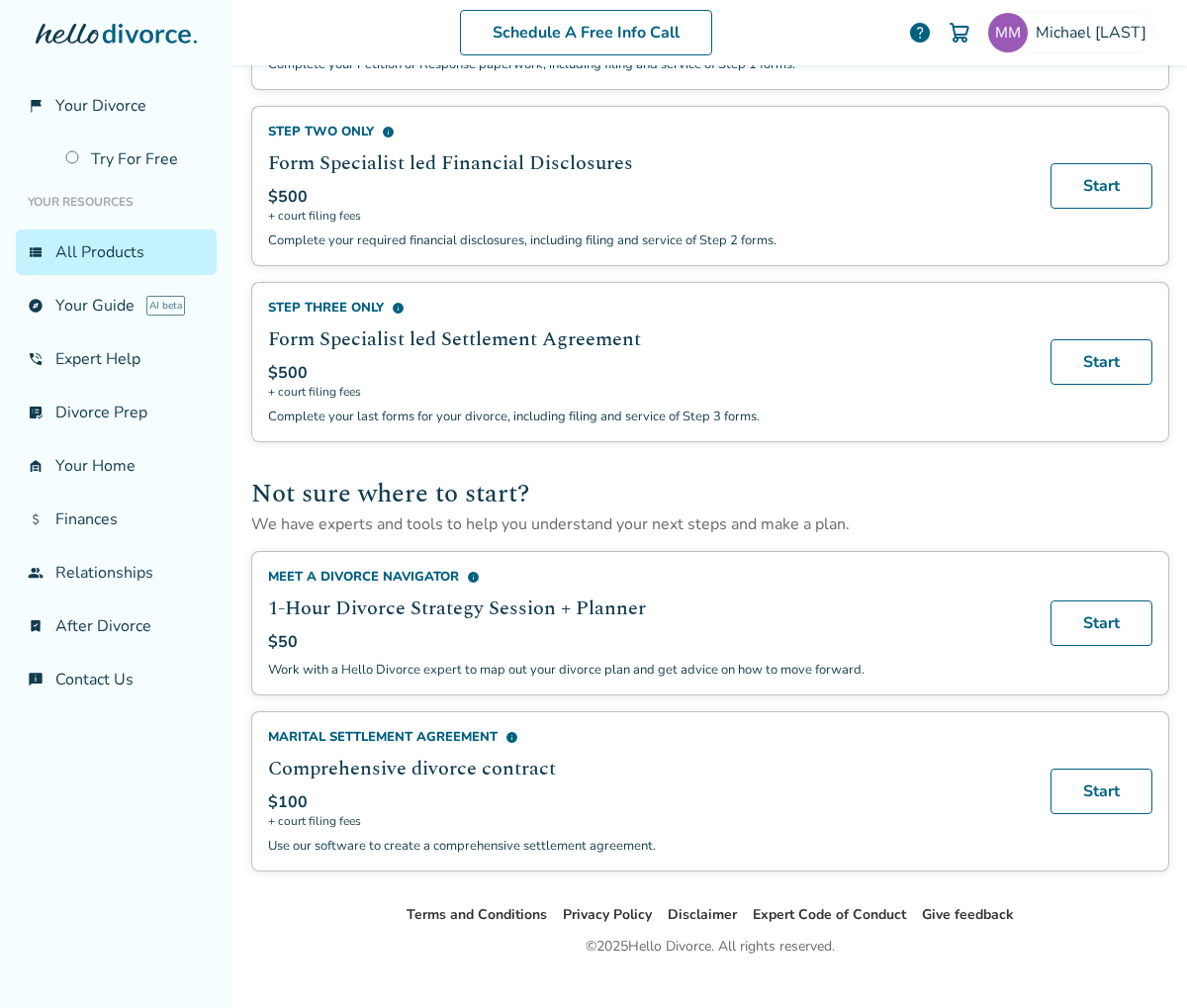 scroll, scrollTop: 960, scrollLeft: 0, axis: vertical 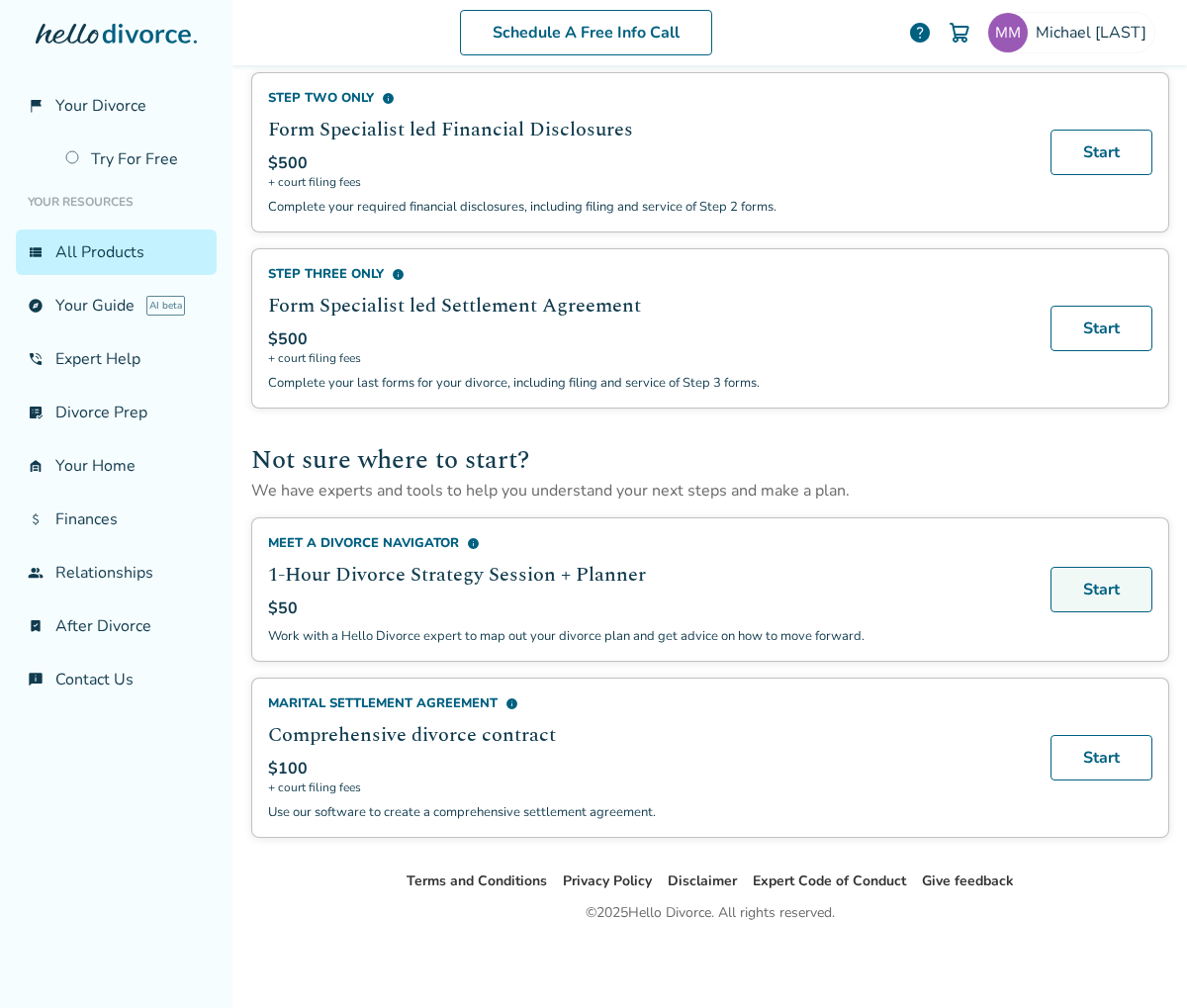 click on "Start" at bounding box center (1101, 590) 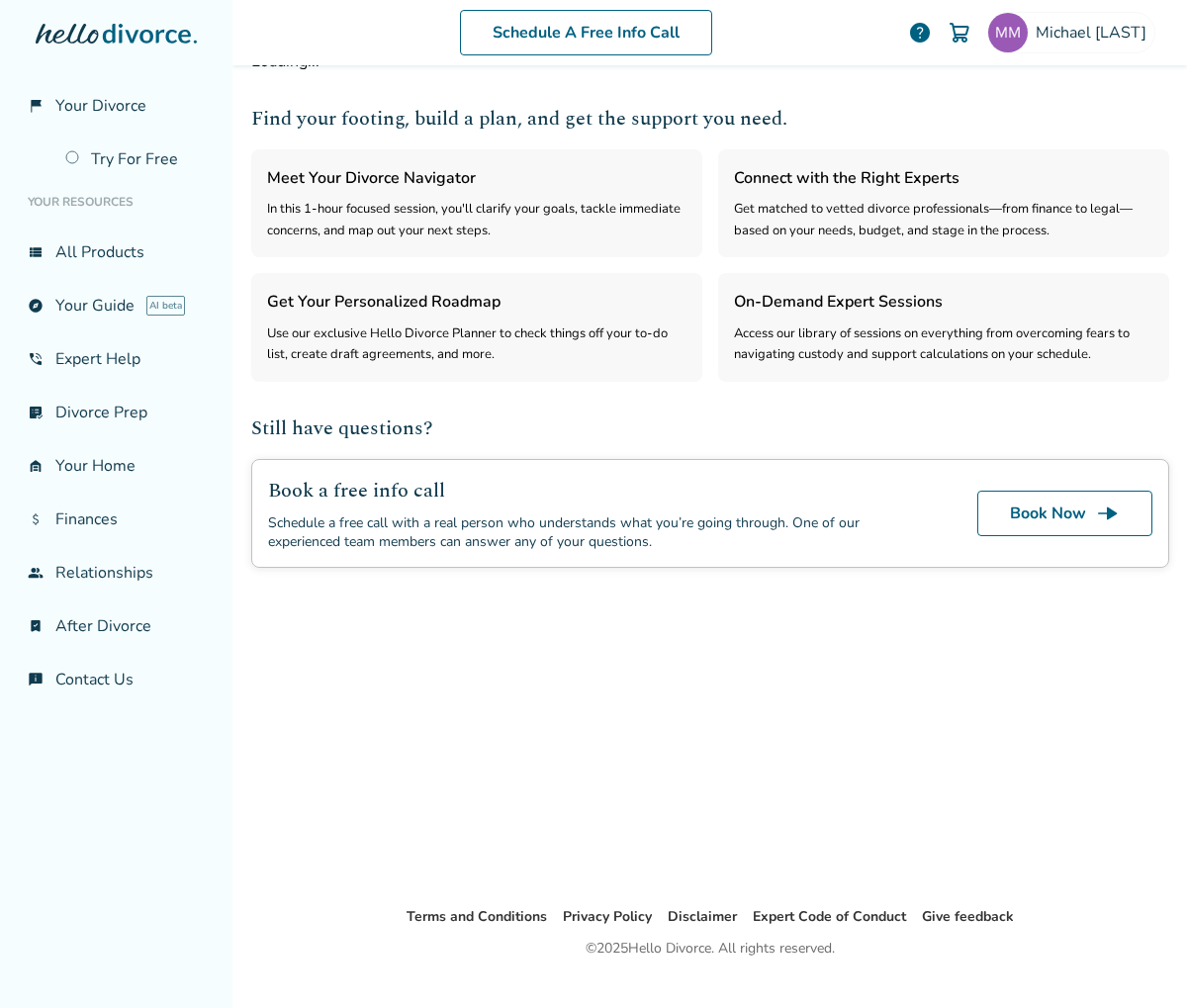 select on "***" 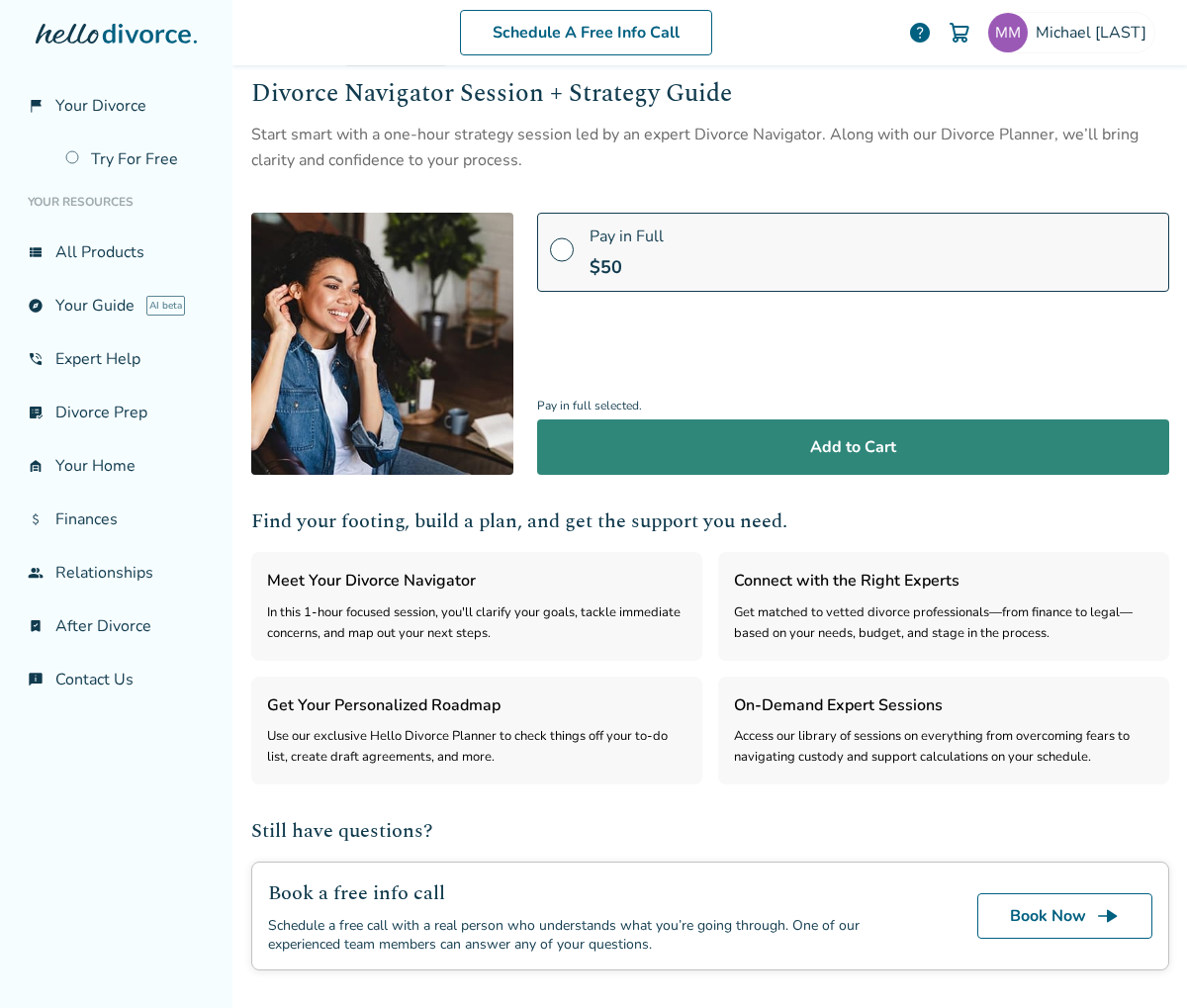 click on "Add to Cart" at bounding box center (853, 447) 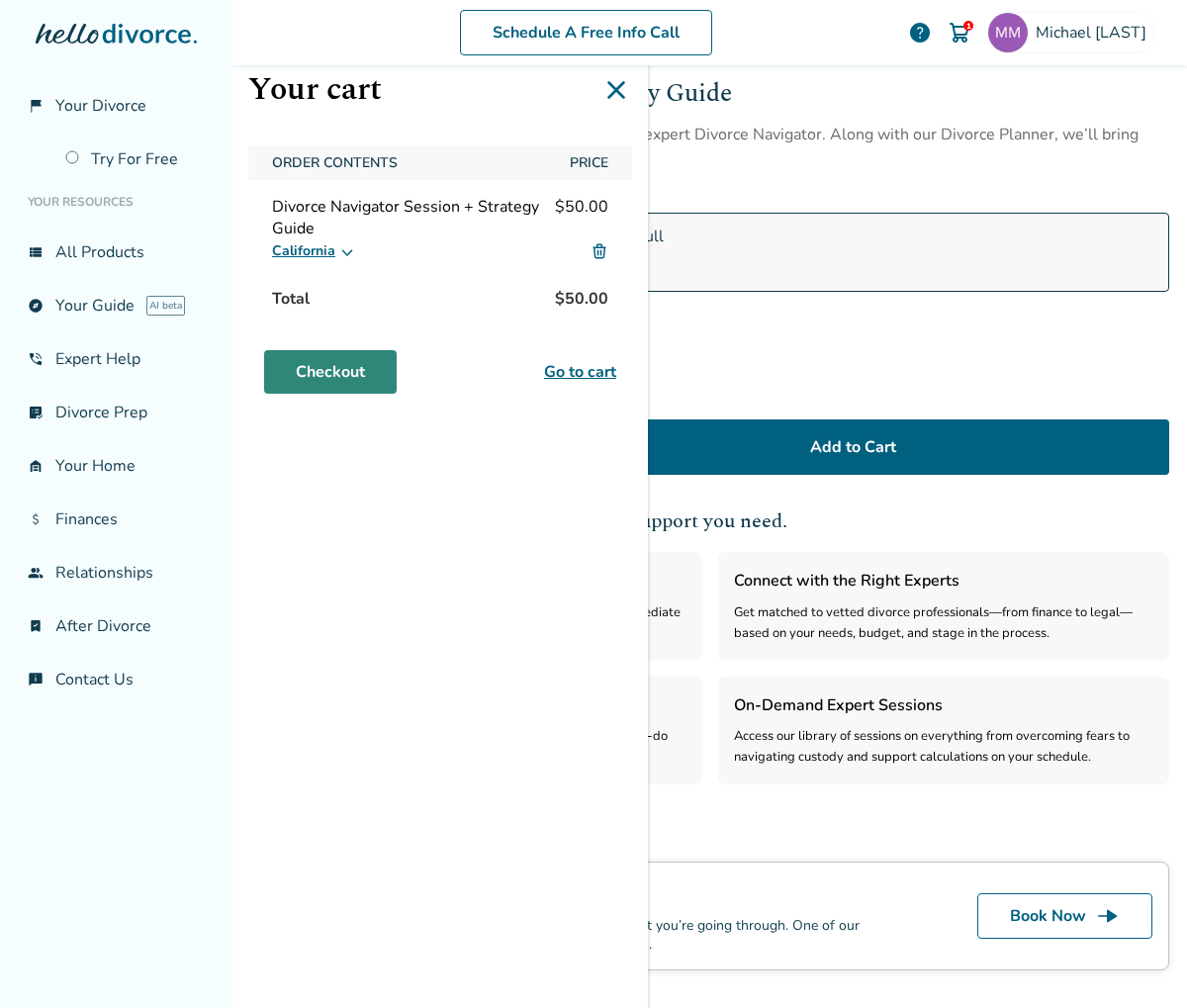 click on "Checkout" at bounding box center (330, 372) 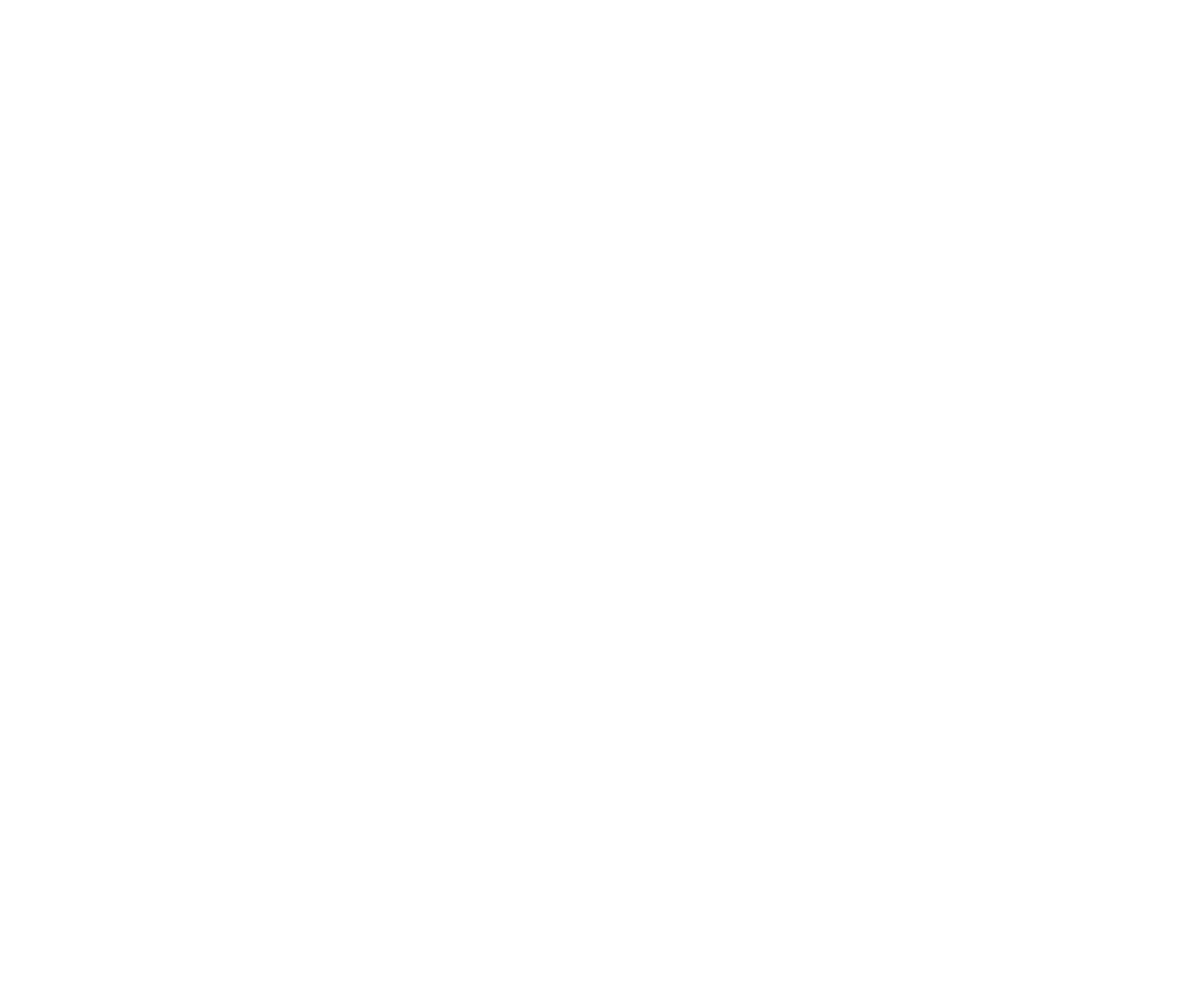 scroll, scrollTop: 0, scrollLeft: 0, axis: both 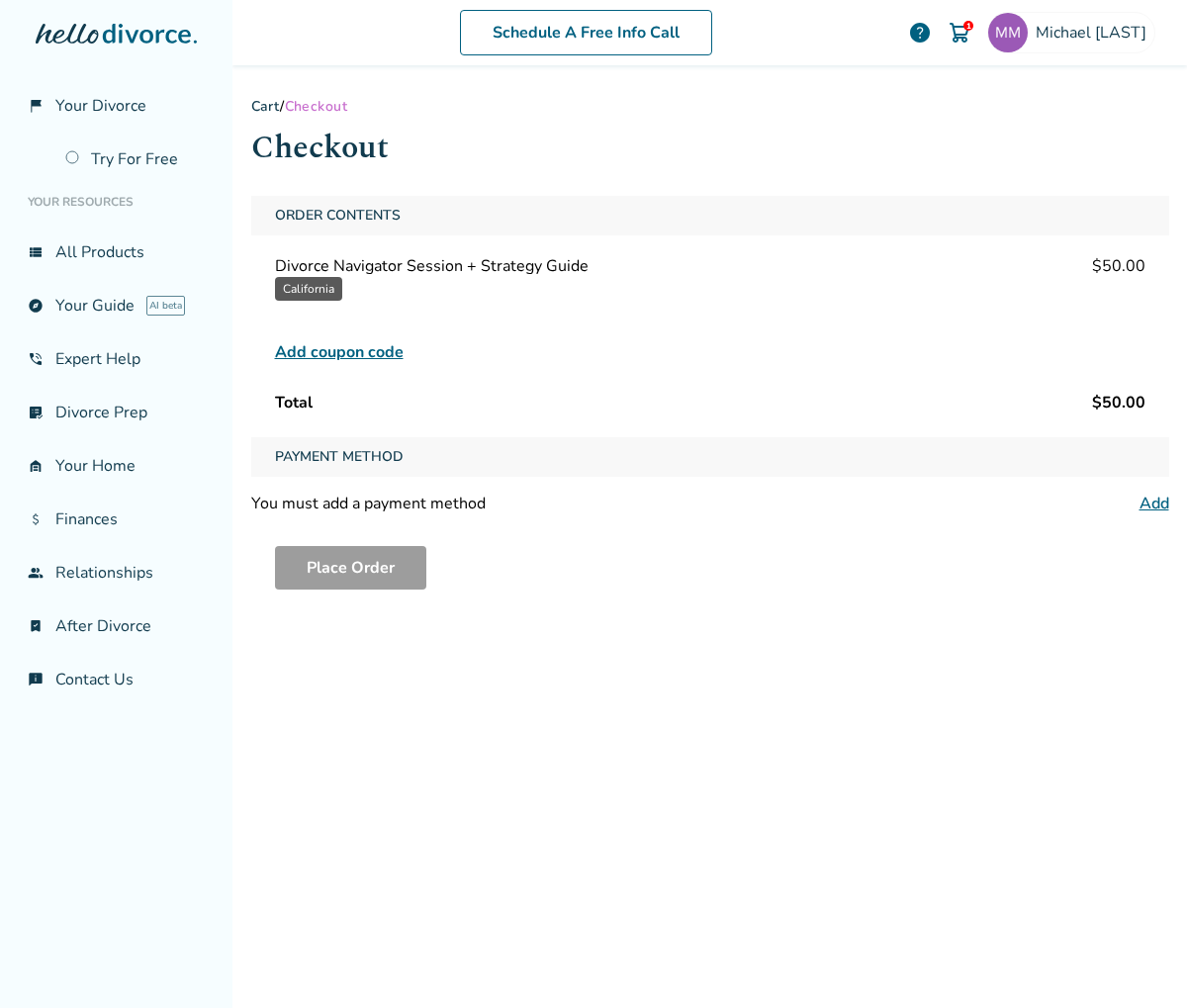 click on "Add" at bounding box center [1154, 504] 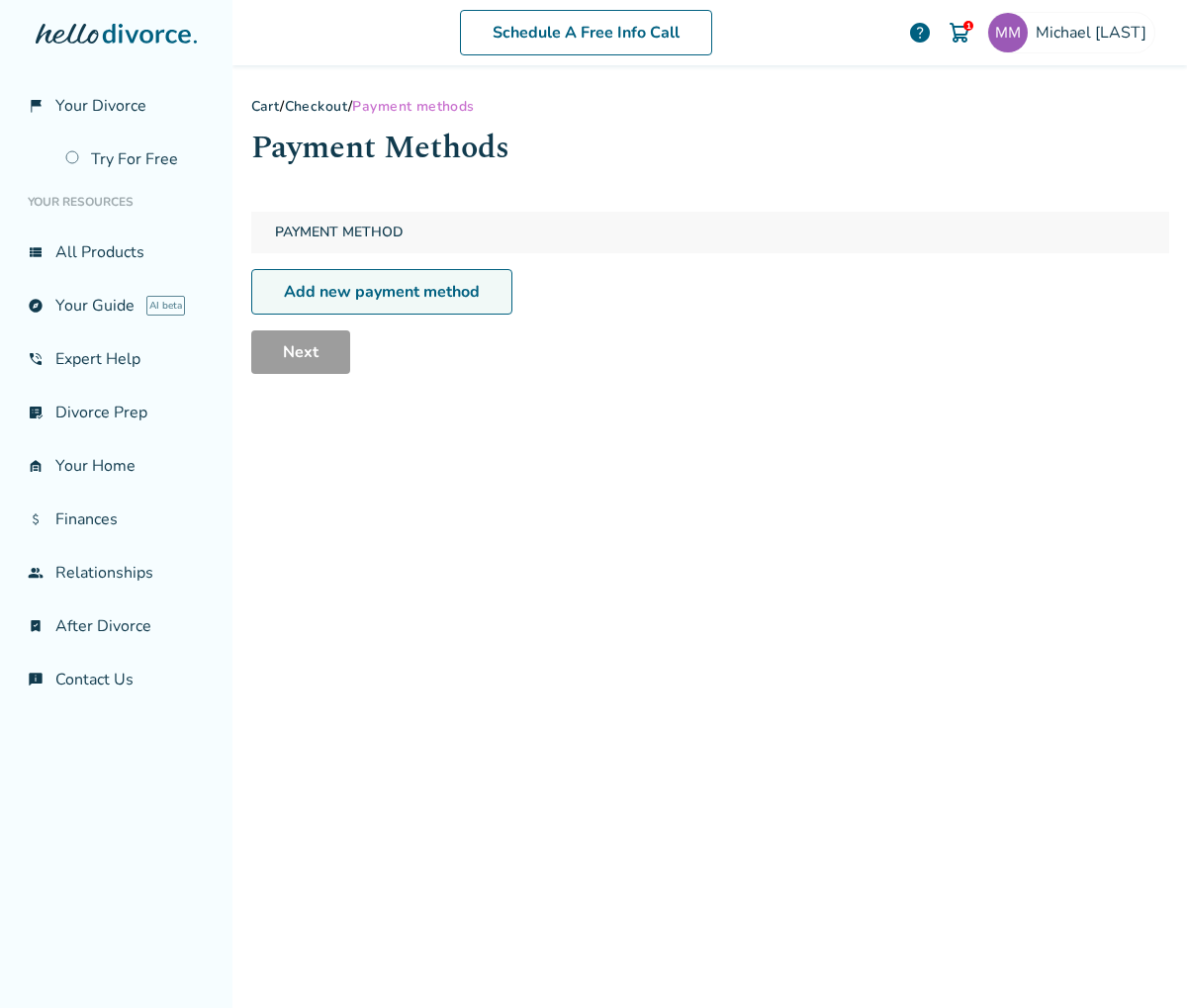 click on "Add new payment method" at bounding box center [382, 292] 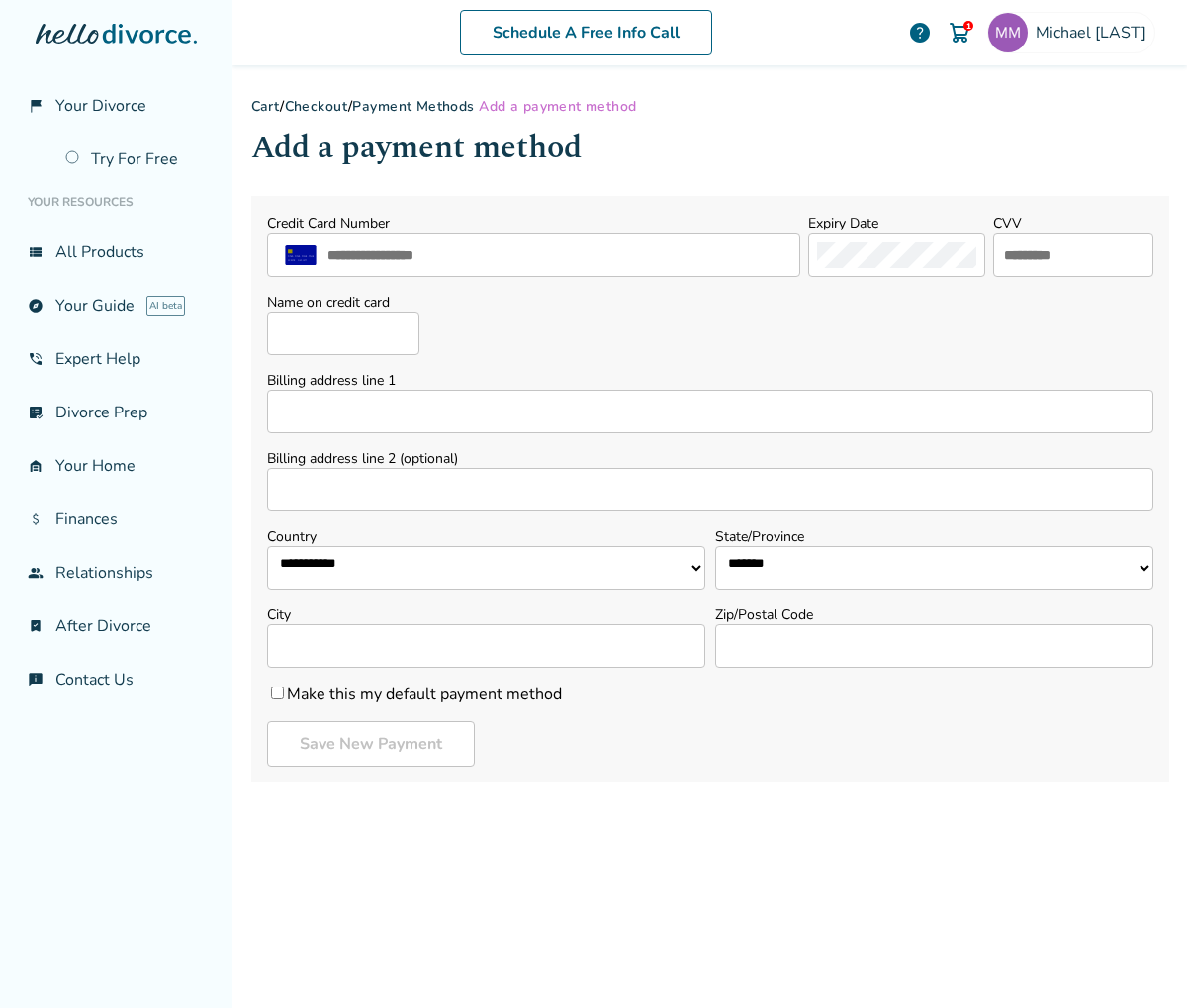 click at bounding box center (534, 255) 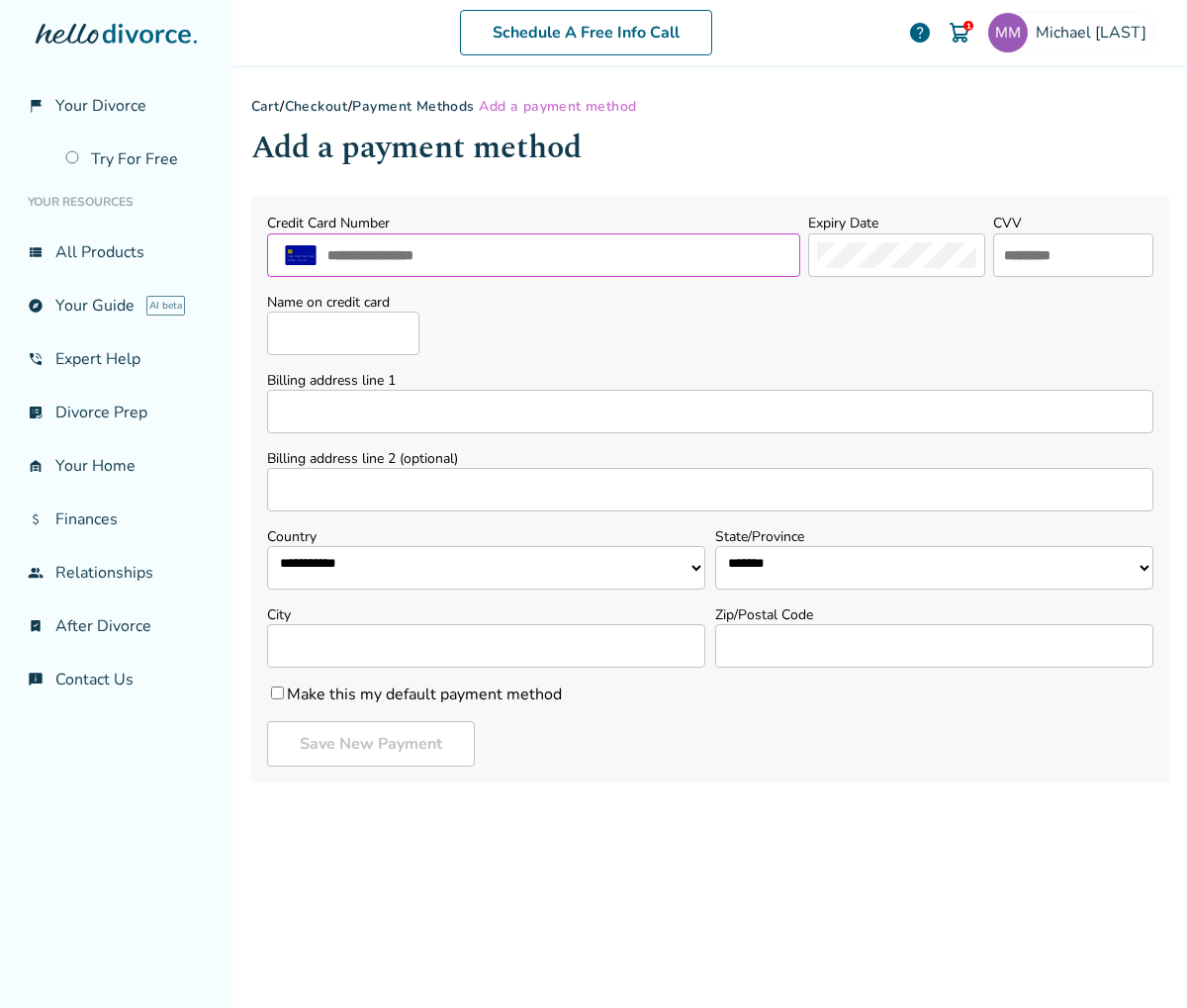 click at bounding box center [559, 255] 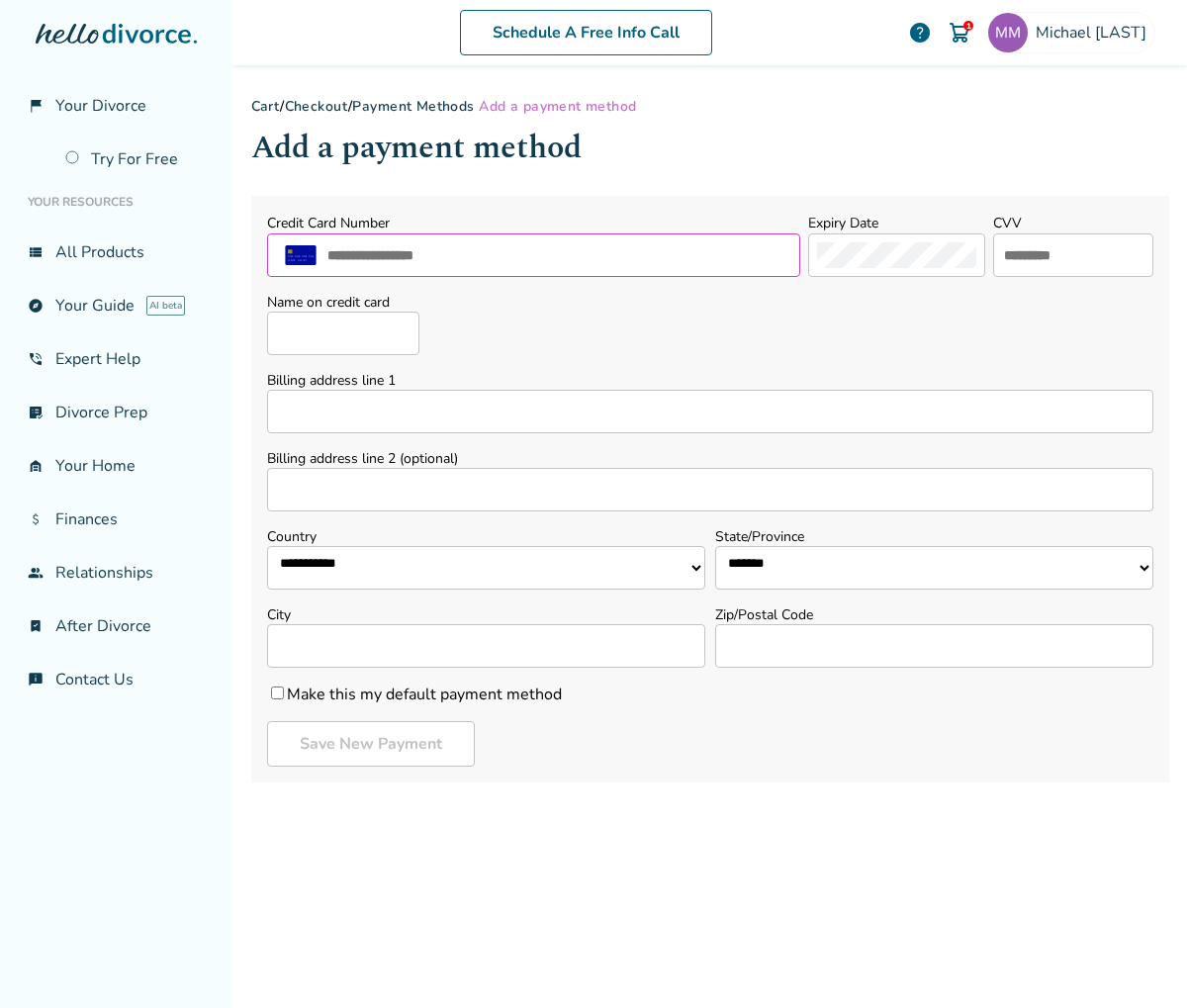 type on "**********" 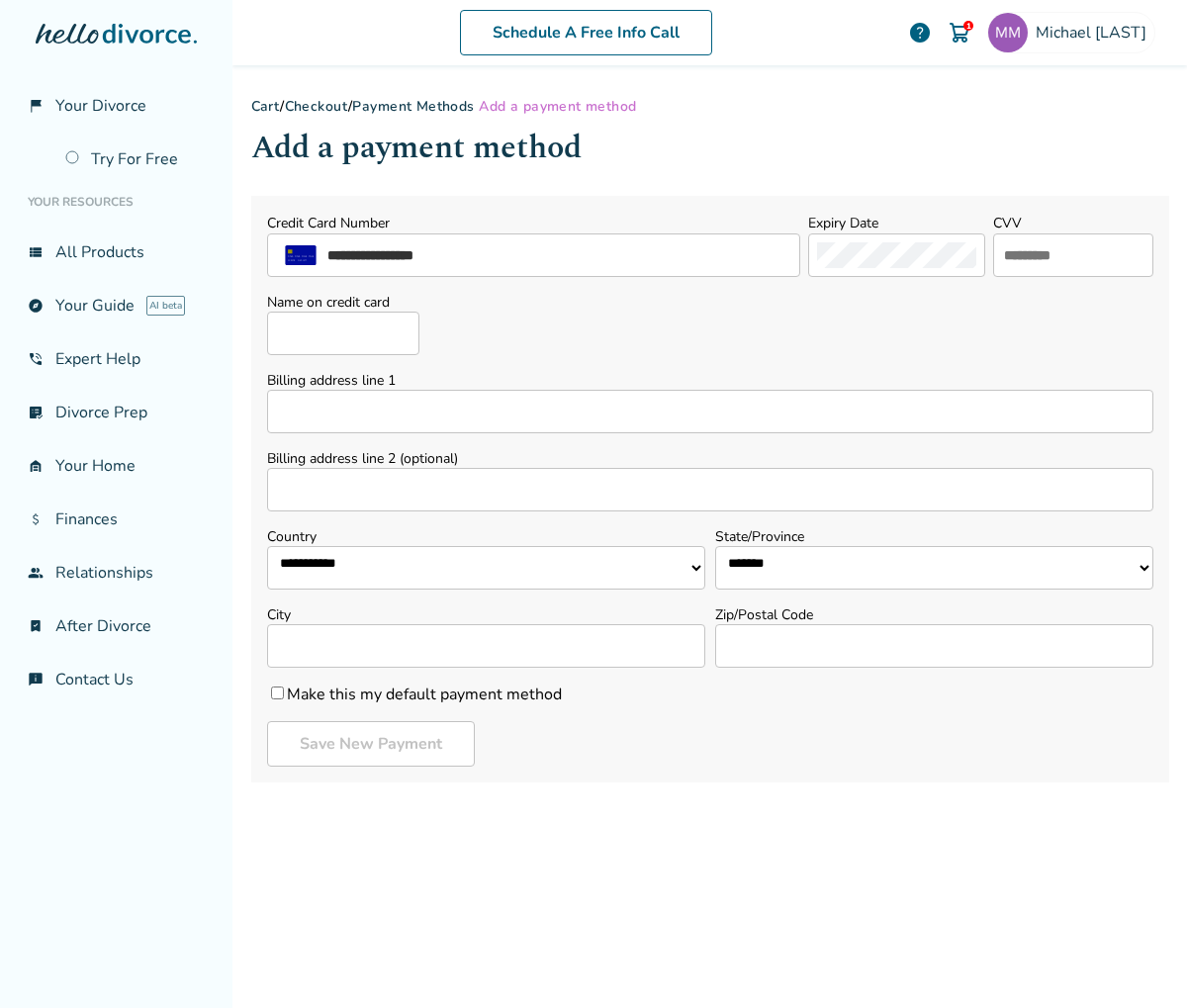 type on "**********" 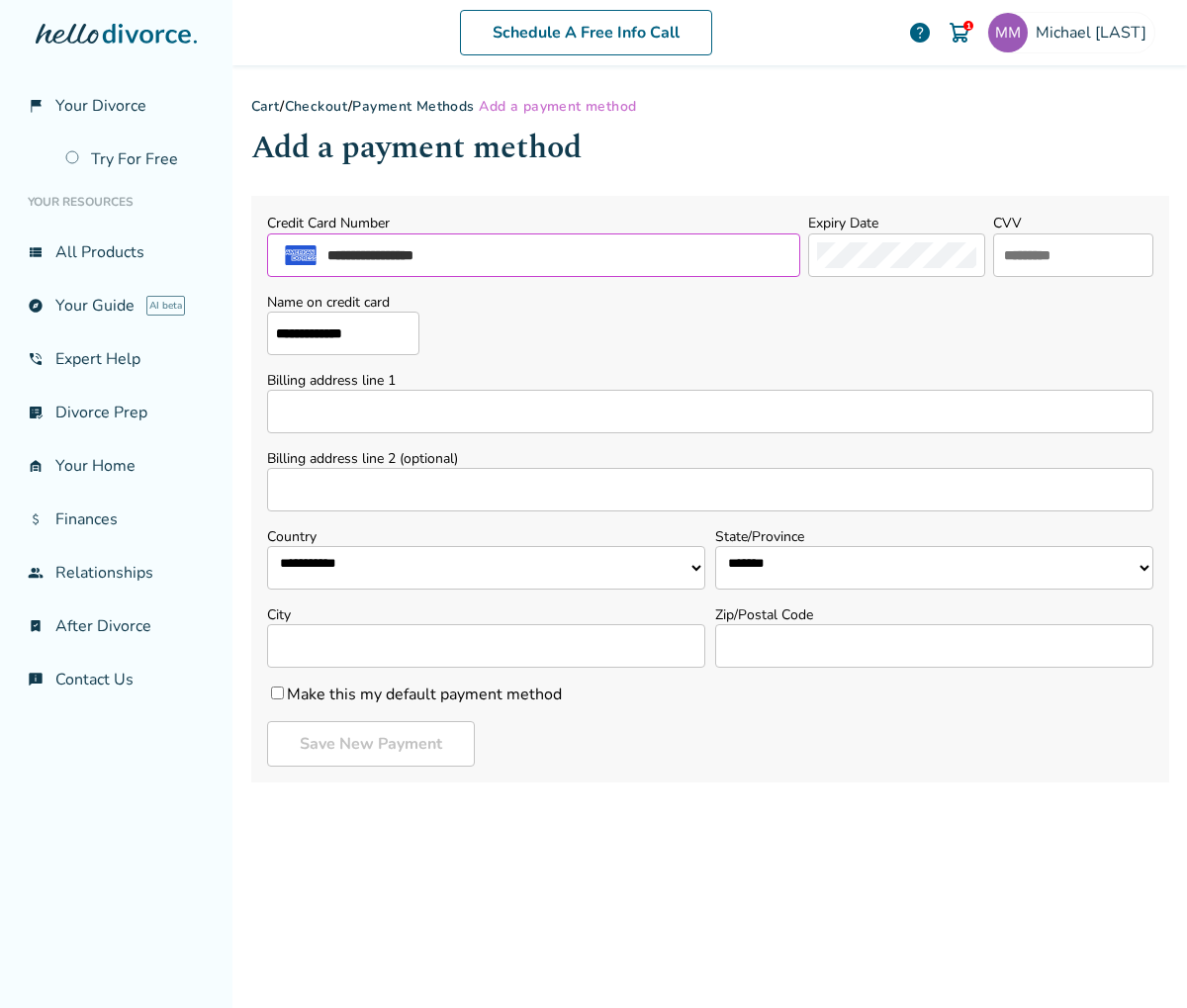 scroll, scrollTop: 2, scrollLeft: 0, axis: vertical 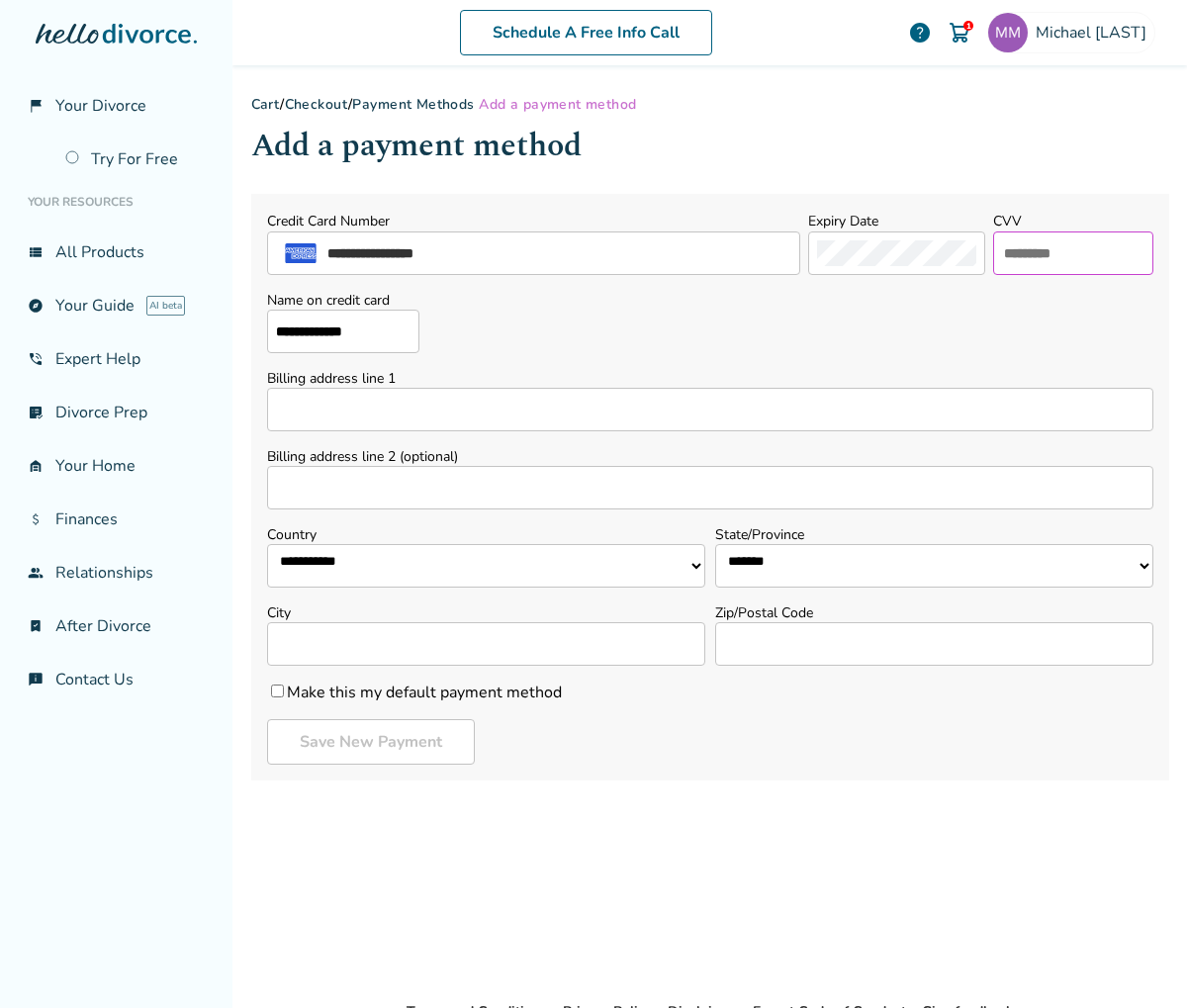 click at bounding box center (1073, 253) 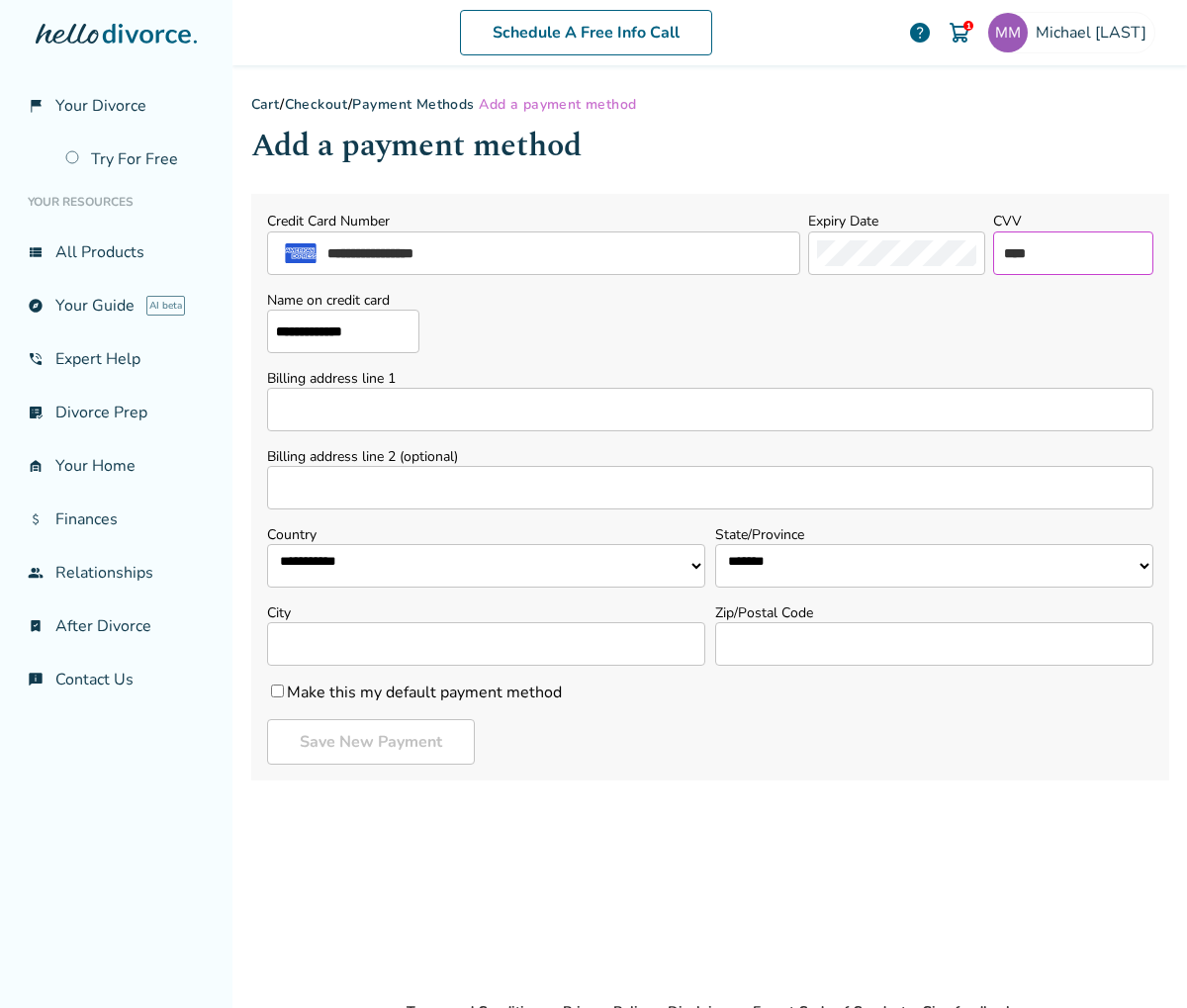 type on "****" 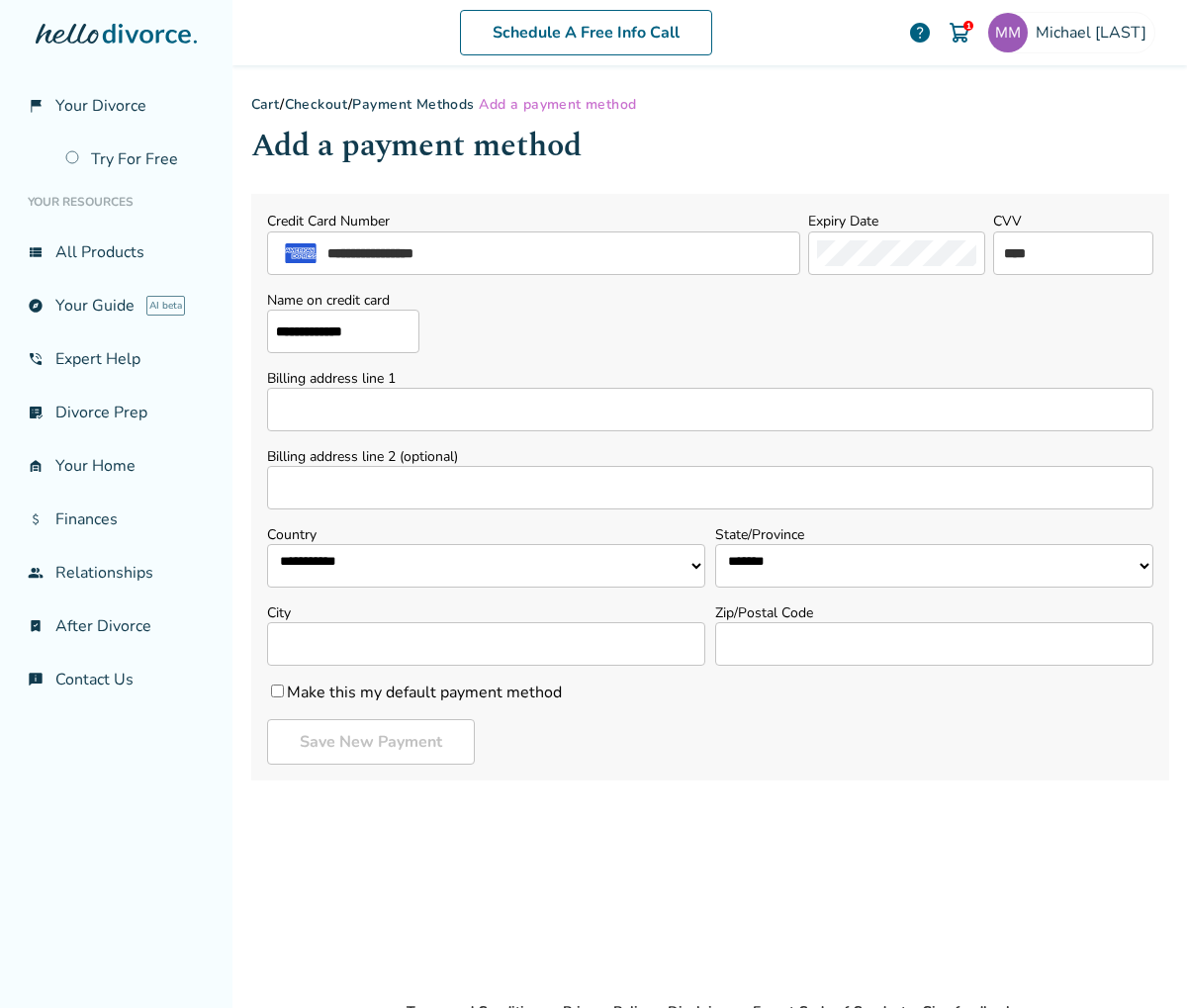 click on "Billing address line 1" at bounding box center (710, 410) 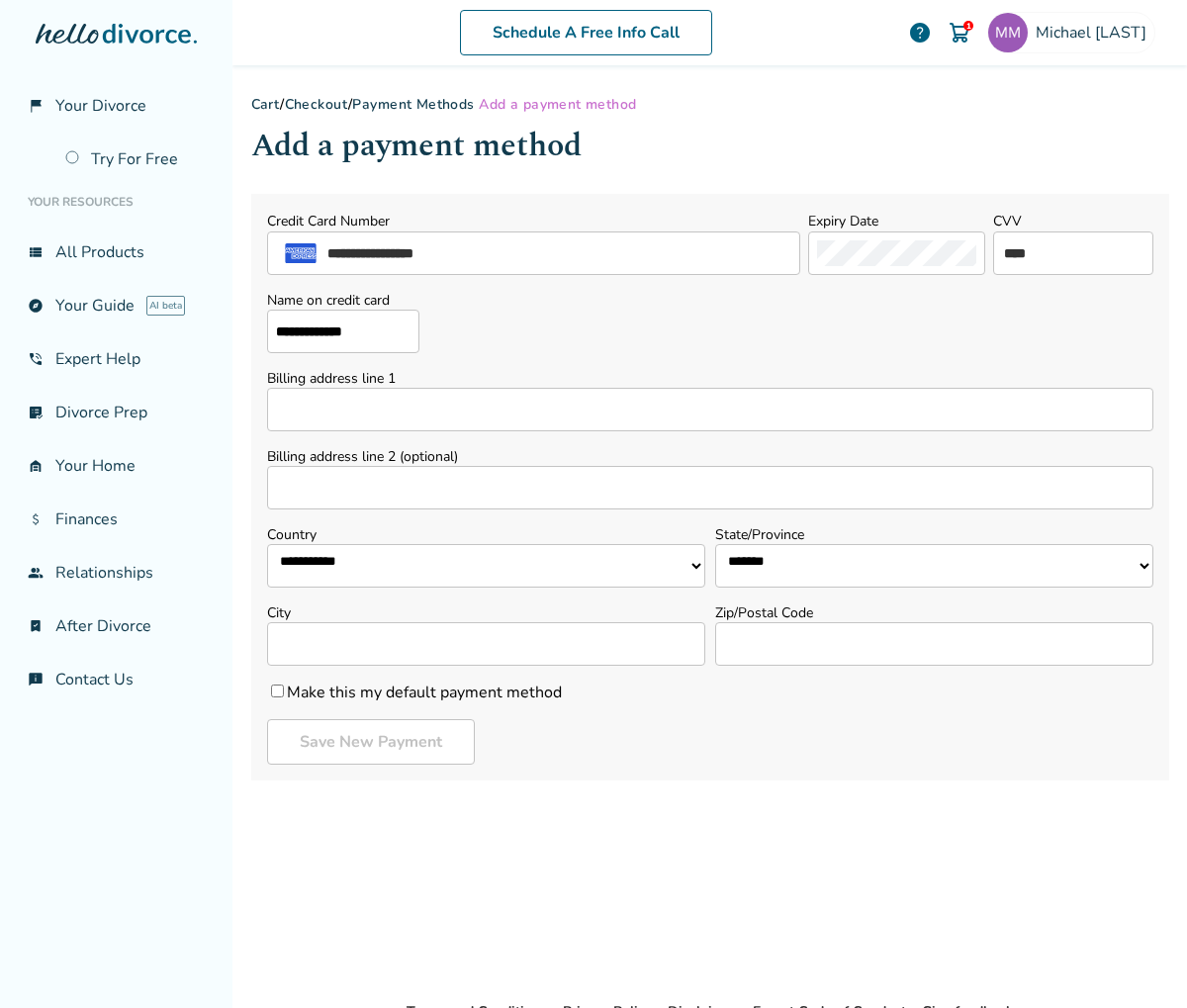 type on "**********" 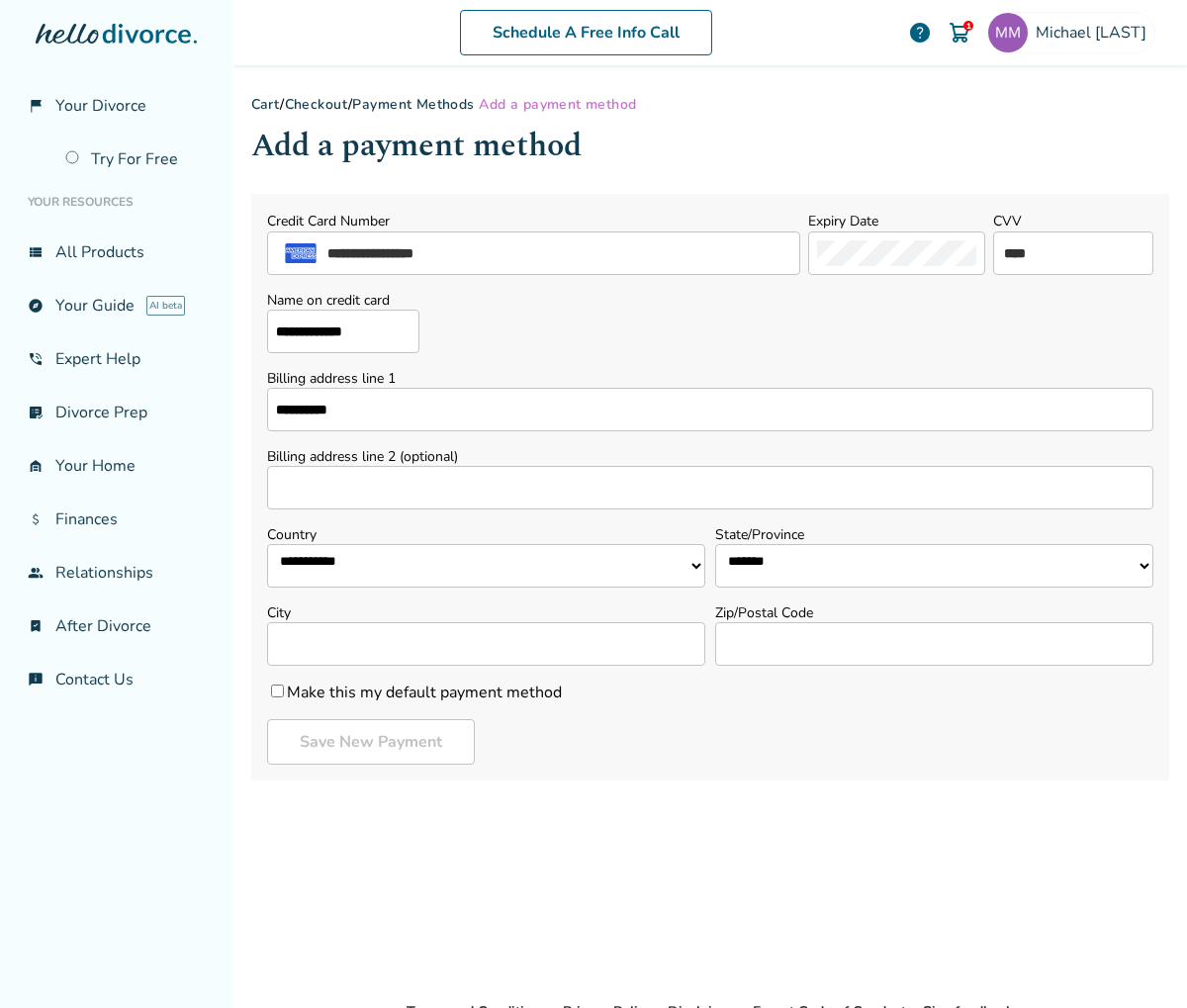 select on "**" 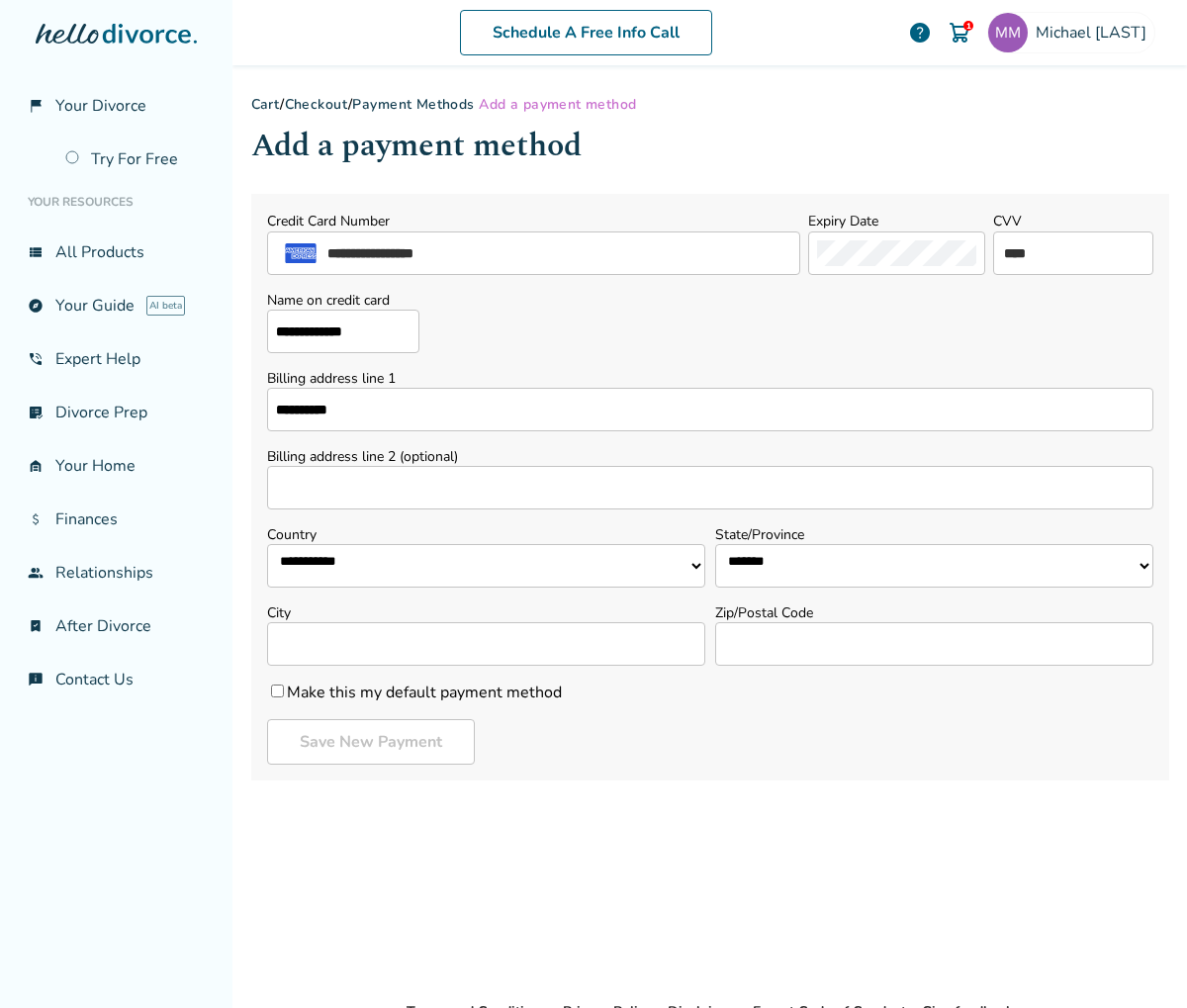 type on "**********" 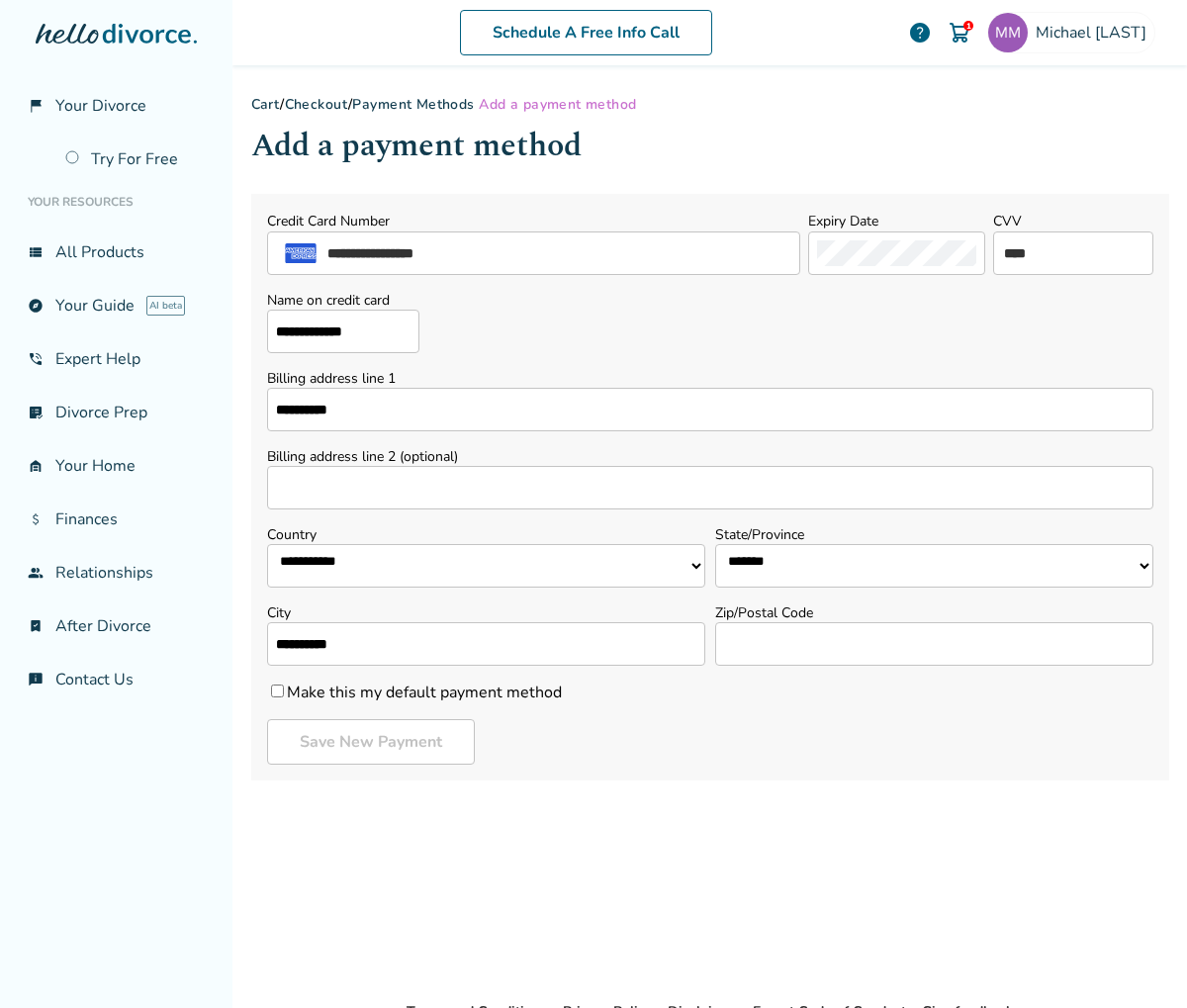type on "*****" 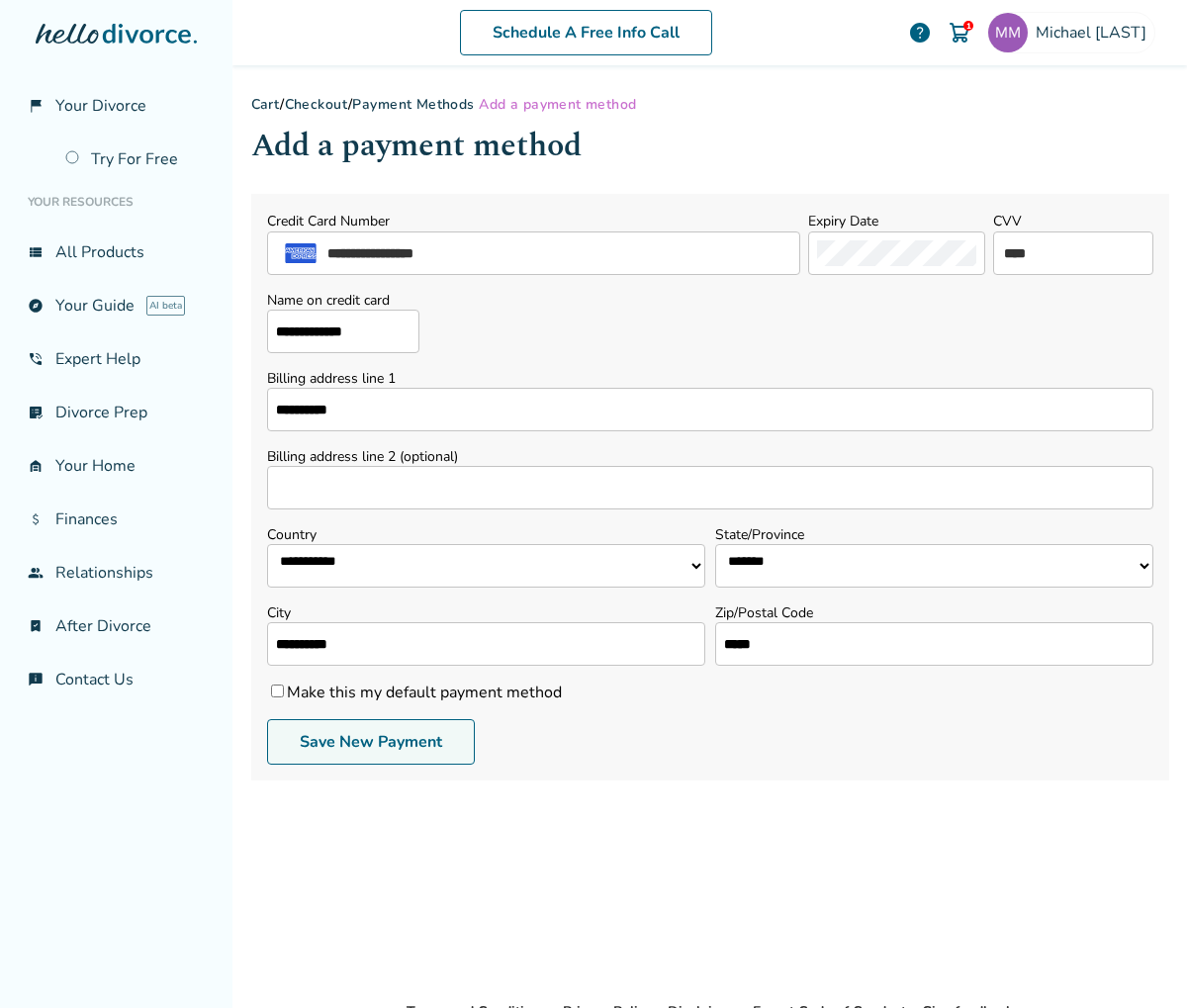click on "Save New Payment" at bounding box center (371, 742) 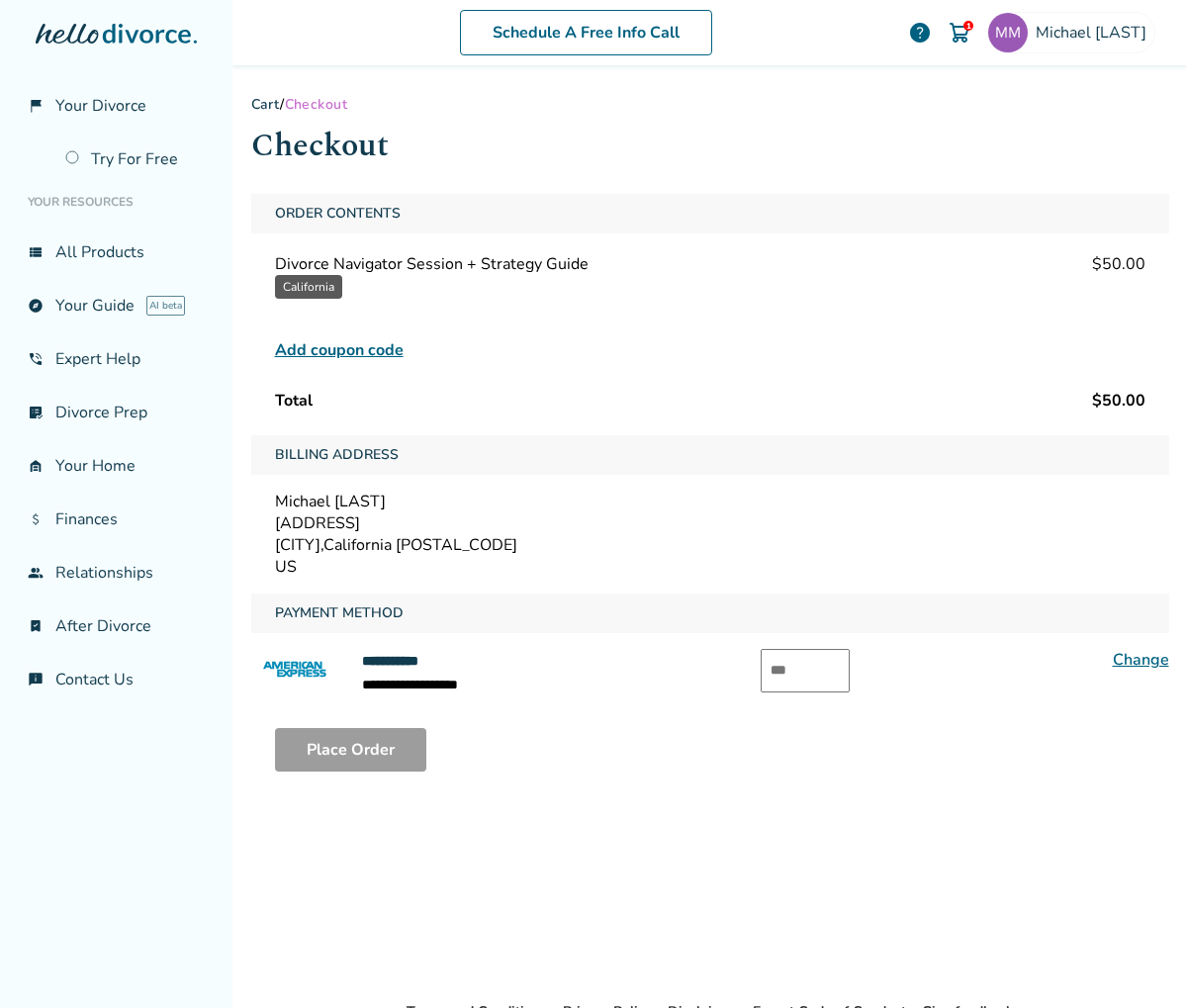click at bounding box center (805, 671) 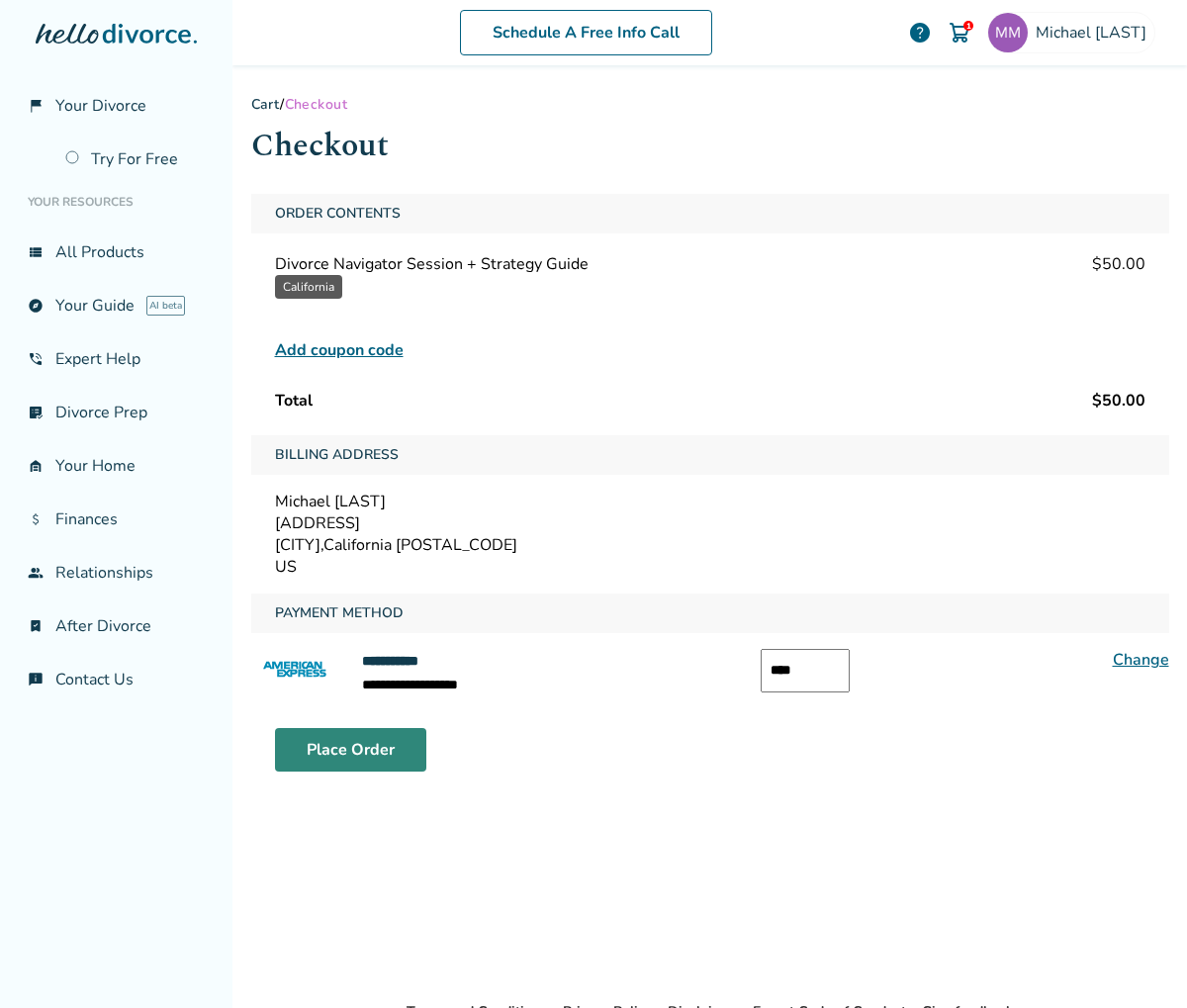 type on "****" 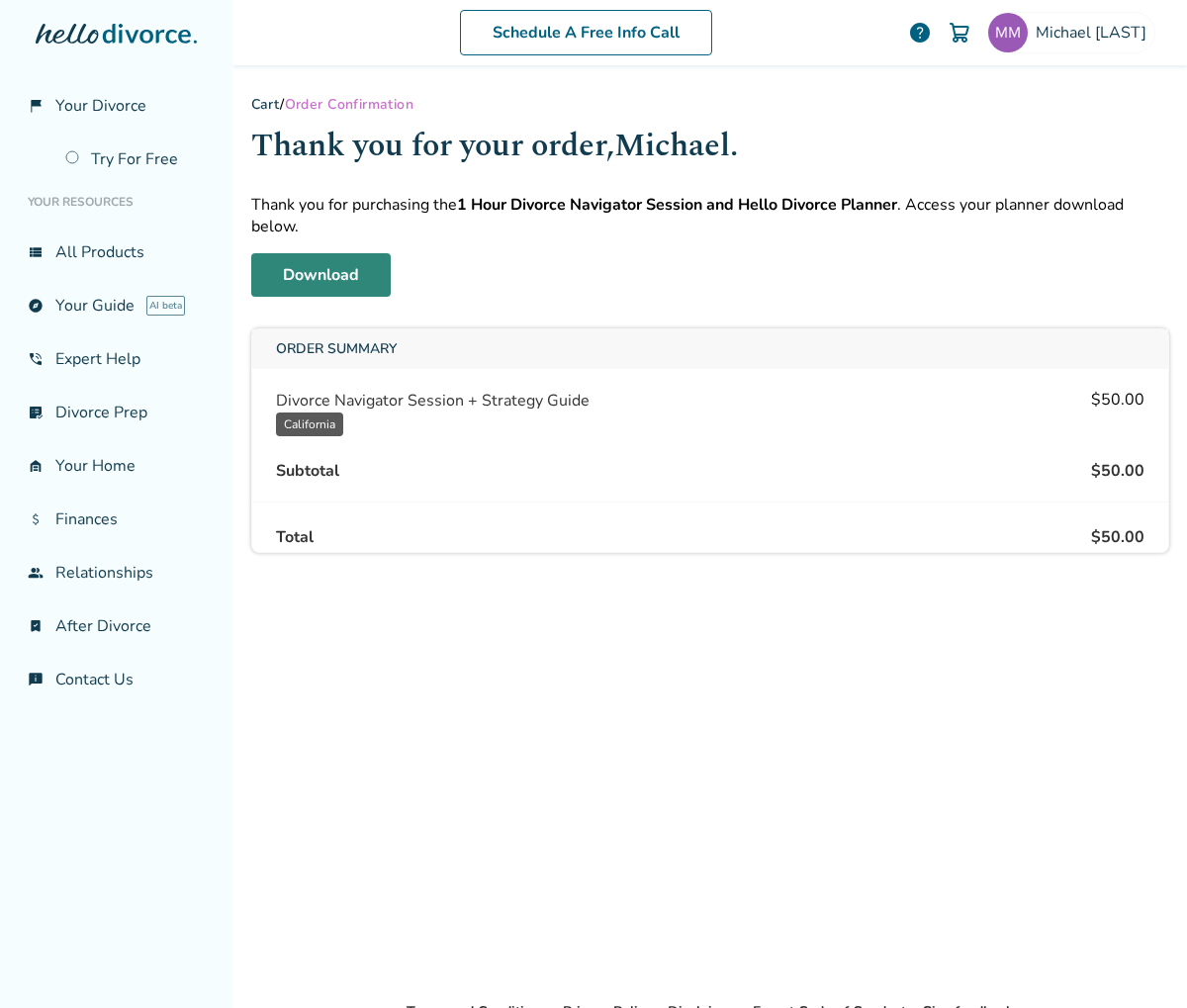 click on "Download" at bounding box center [320, 275] 